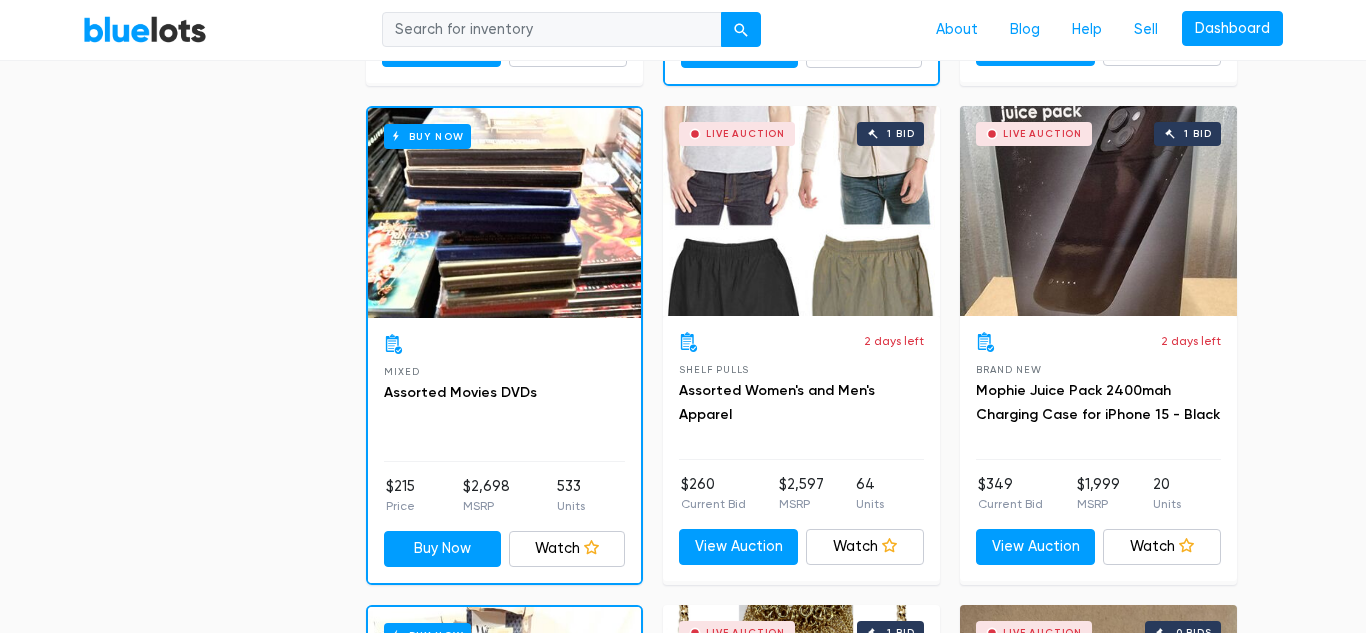 scroll, scrollTop: 1571, scrollLeft: 0, axis: vertical 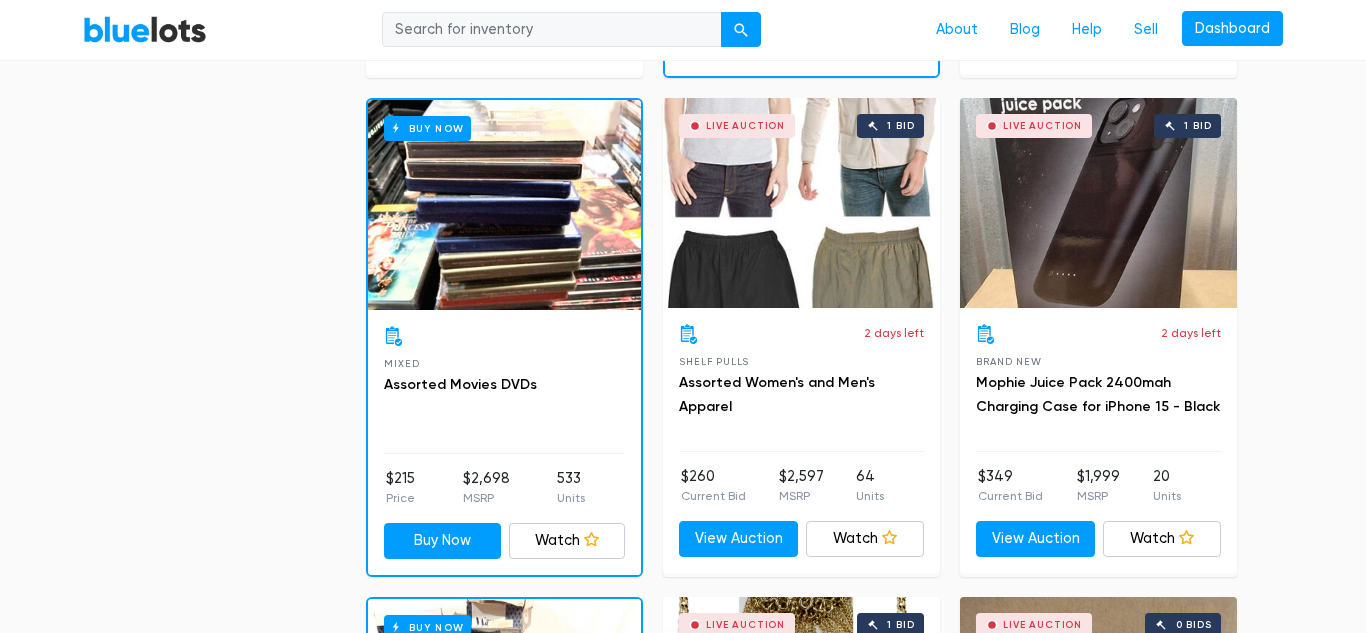 click on "Live Auction
1 bid" at bounding box center (801, 203) 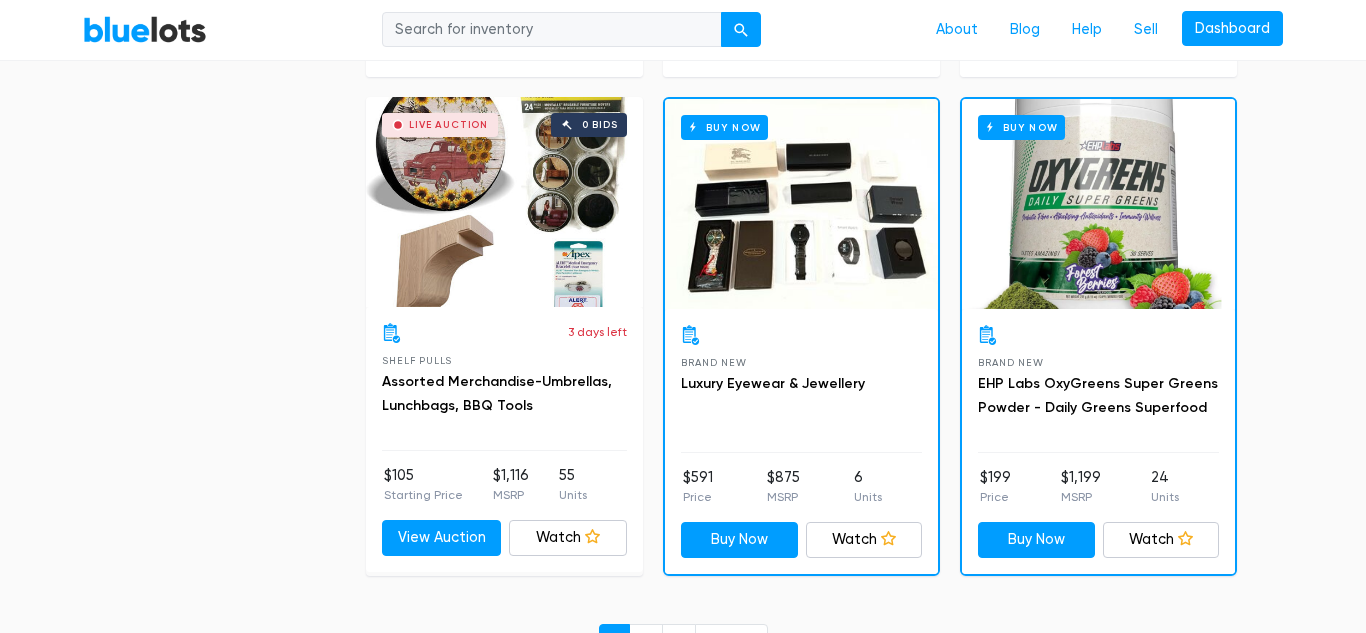 scroll, scrollTop: 8509, scrollLeft: 0, axis: vertical 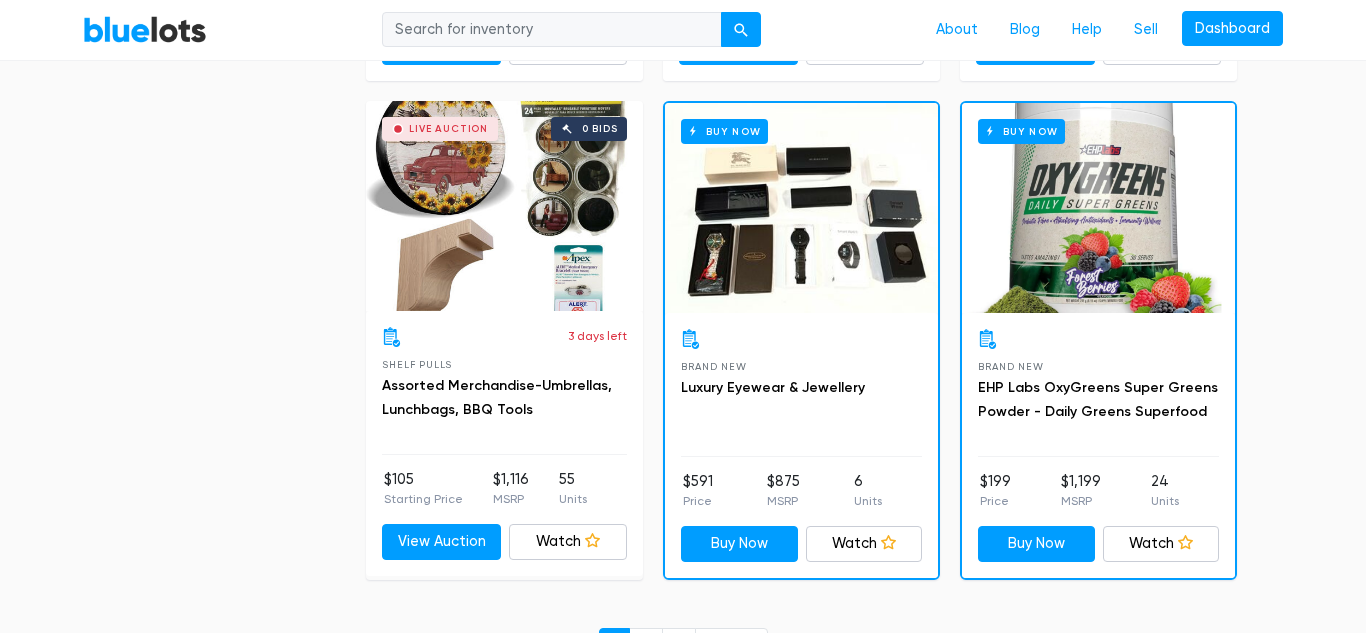 click on "Buy Now" at bounding box center [801, 208] 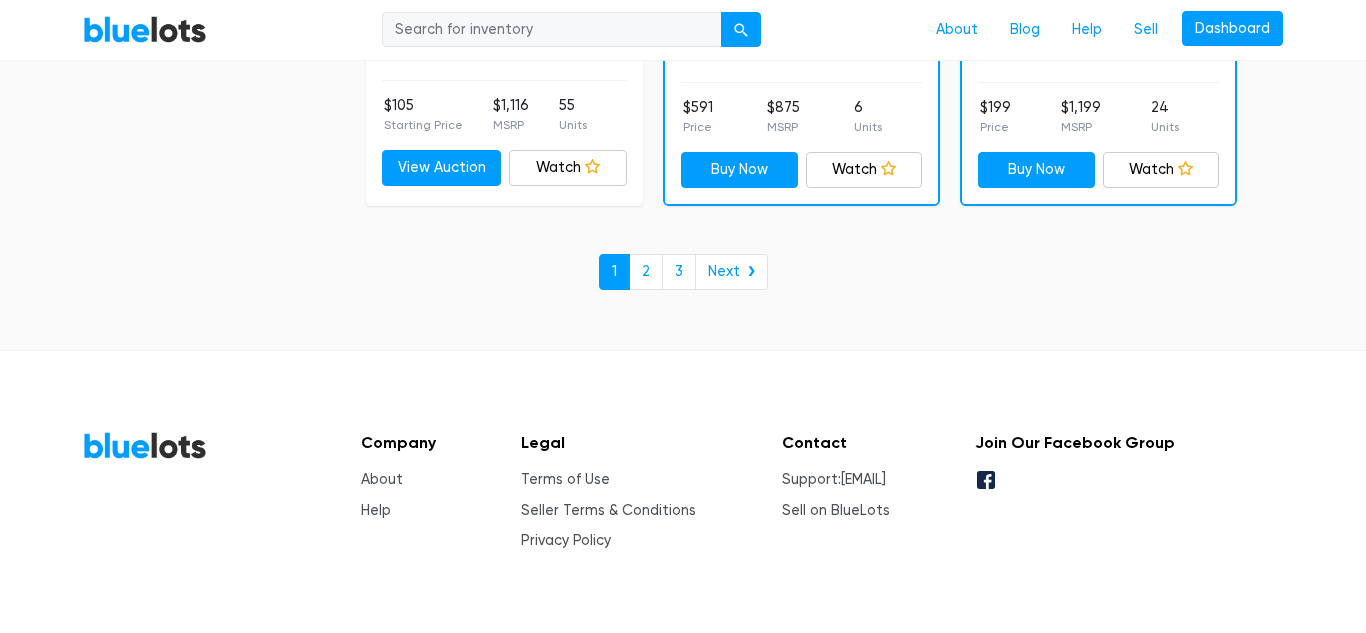 scroll, scrollTop: 8927, scrollLeft: 0, axis: vertical 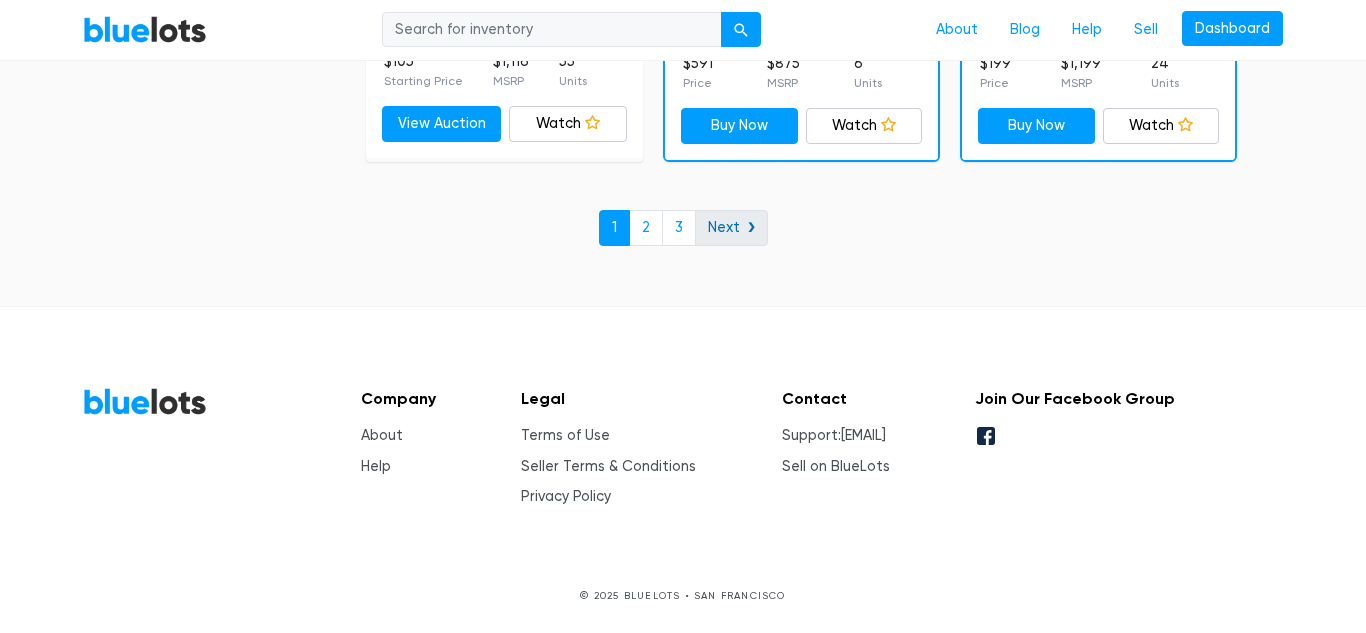 click on "Next  ❯" at bounding box center [731, 228] 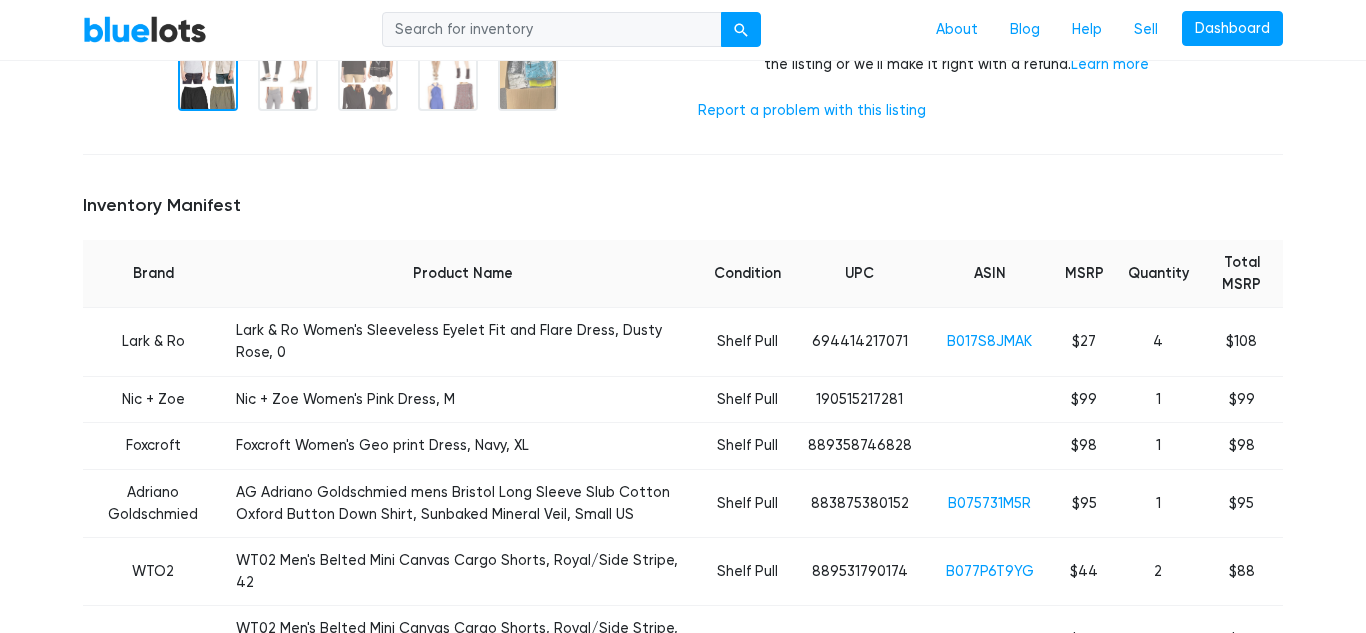 scroll, scrollTop: 652, scrollLeft: 0, axis: vertical 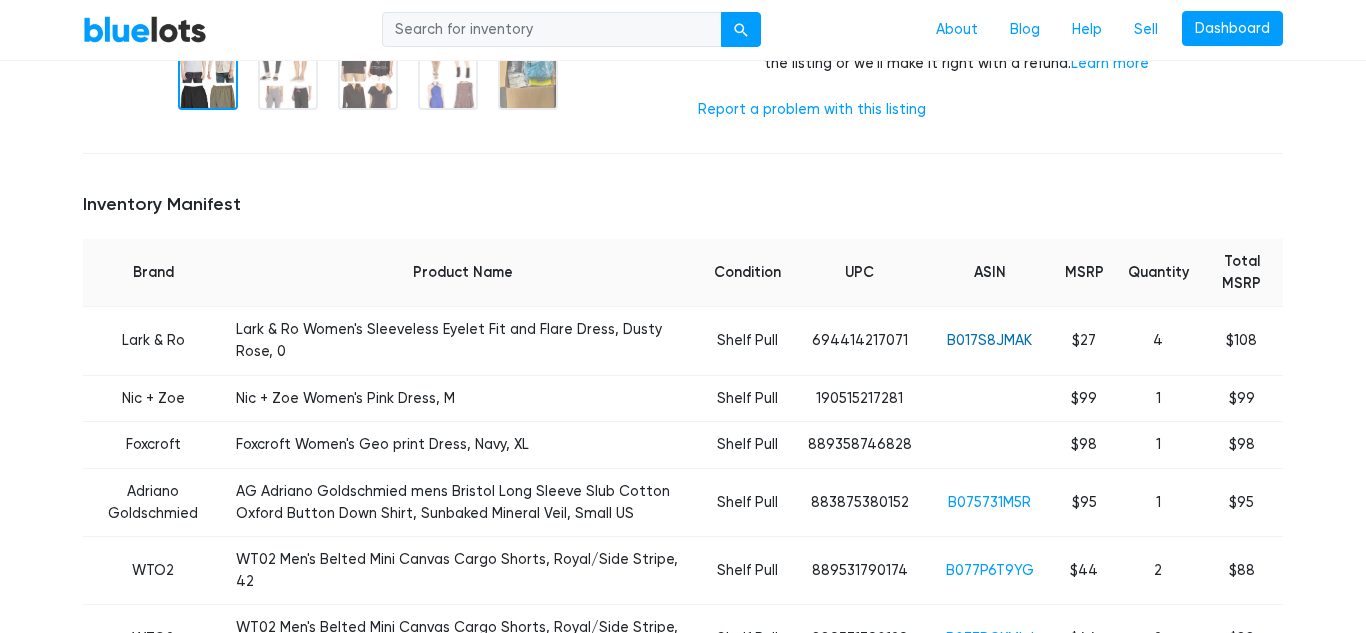 click on "B017S8JMAK" at bounding box center (989, 340) 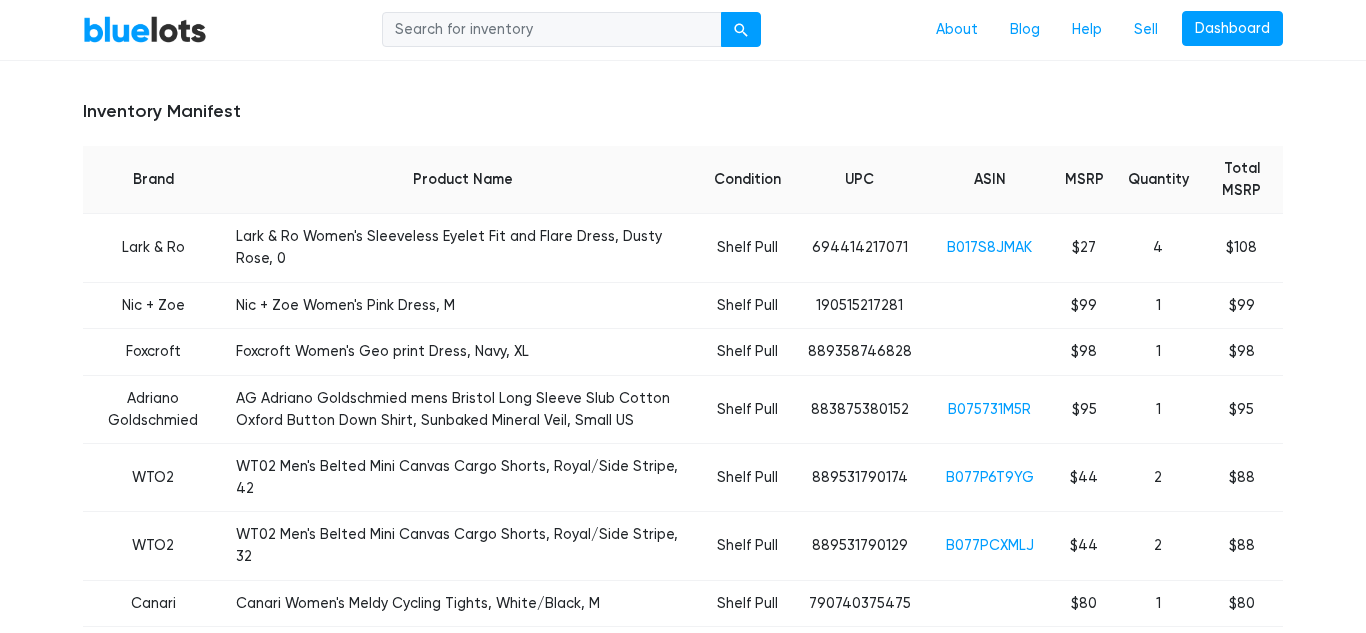 scroll, scrollTop: 747, scrollLeft: 0, axis: vertical 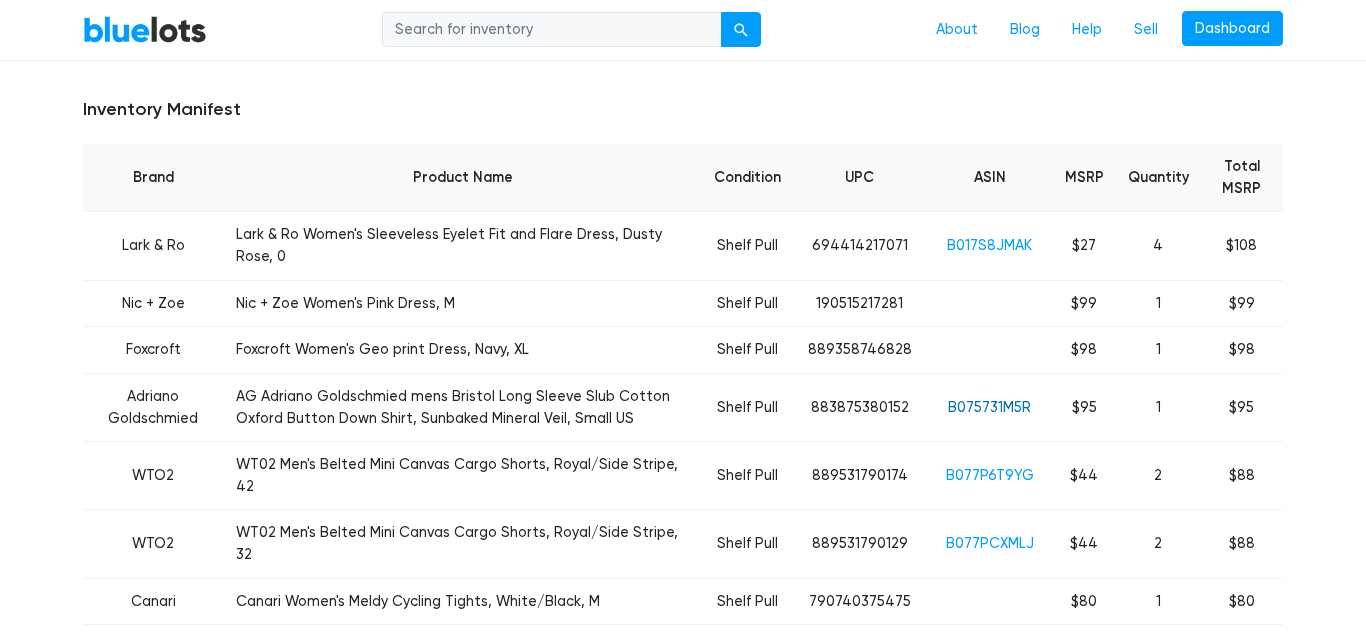 click on "B075731M5R" at bounding box center (989, 407) 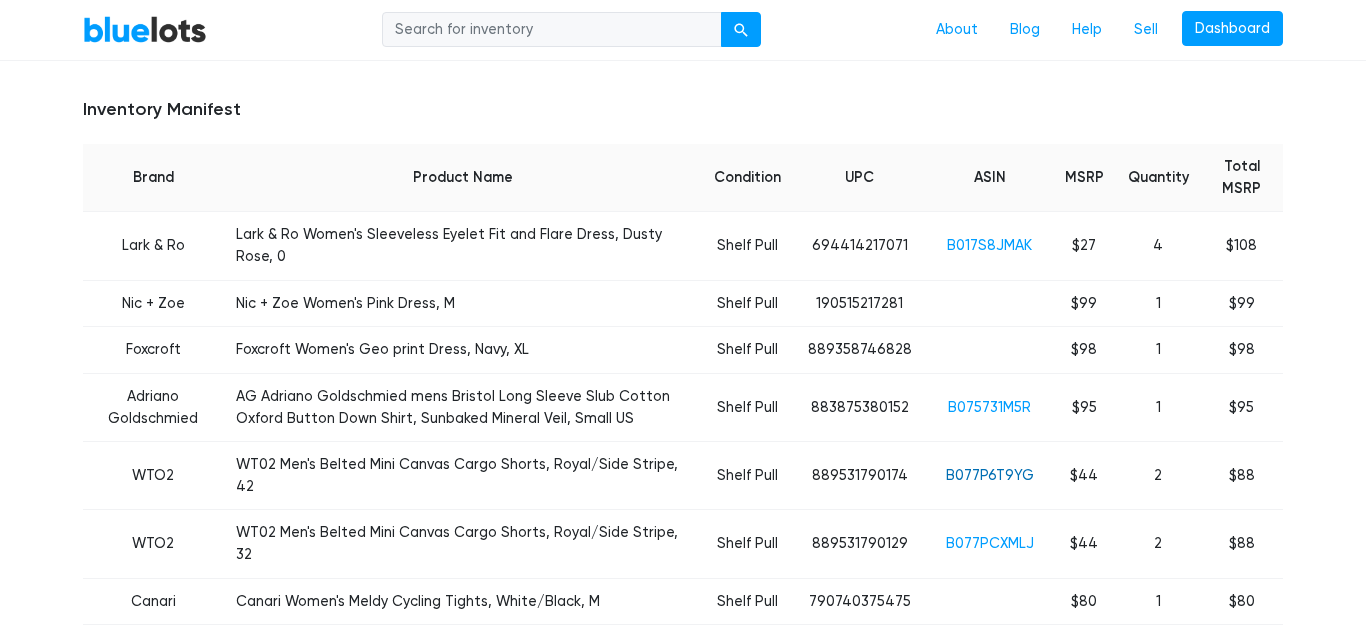 click on "B077P6T9YG" at bounding box center [990, 475] 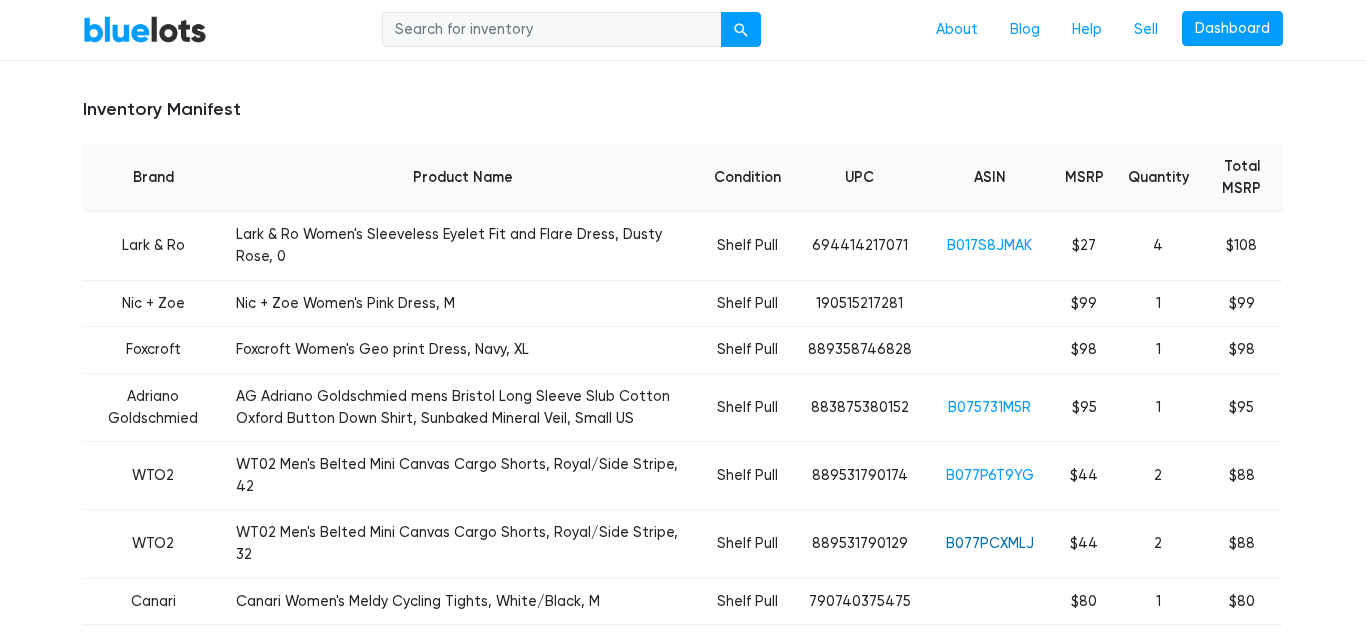 click on "B077PCXMLJ" at bounding box center (990, 543) 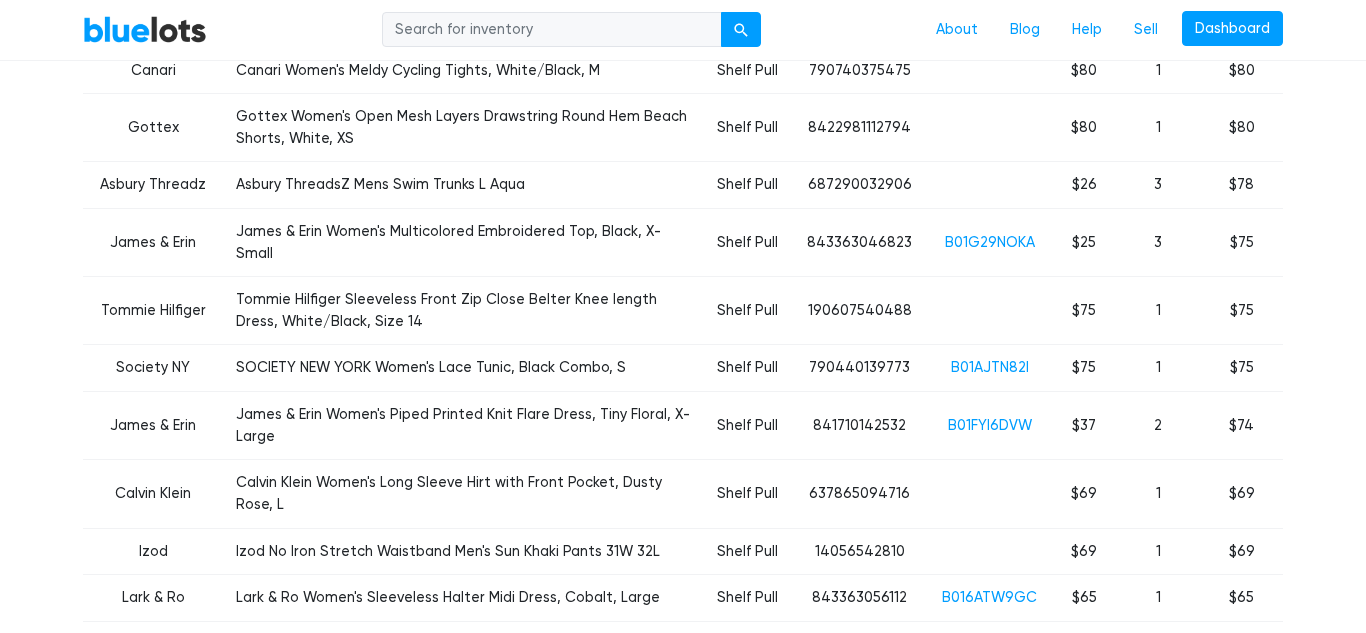 scroll, scrollTop: 1280, scrollLeft: 0, axis: vertical 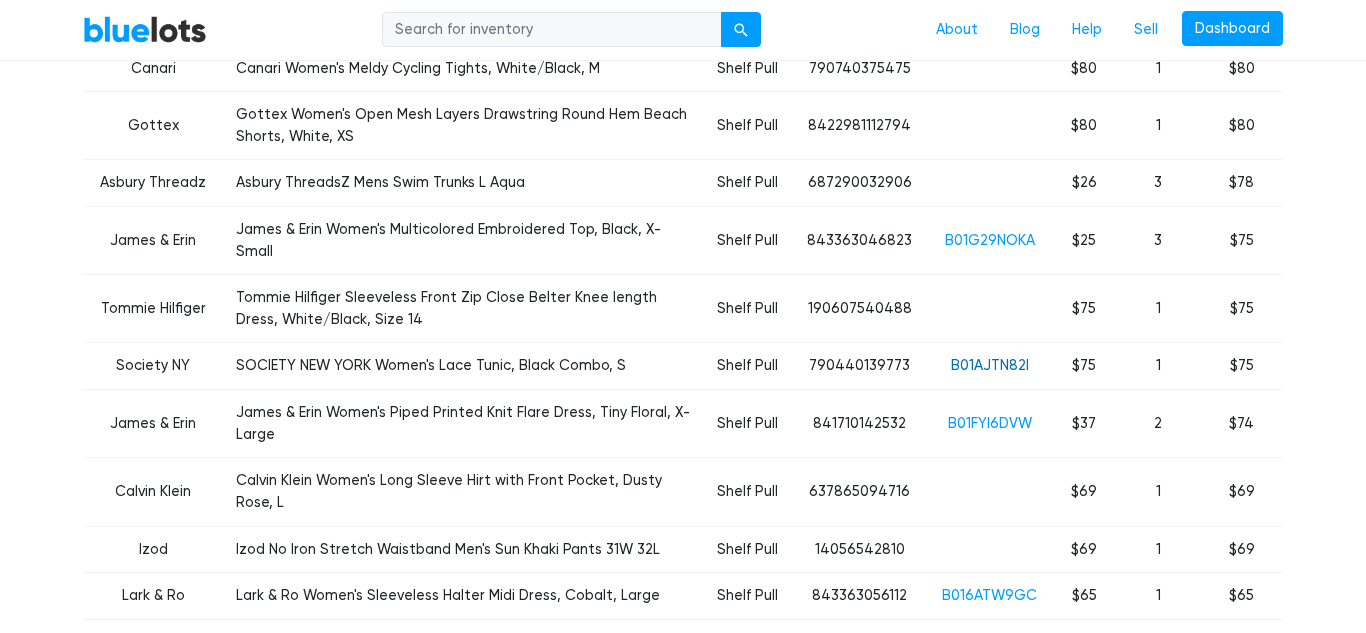 click on "B01AJTN82I" at bounding box center (990, 365) 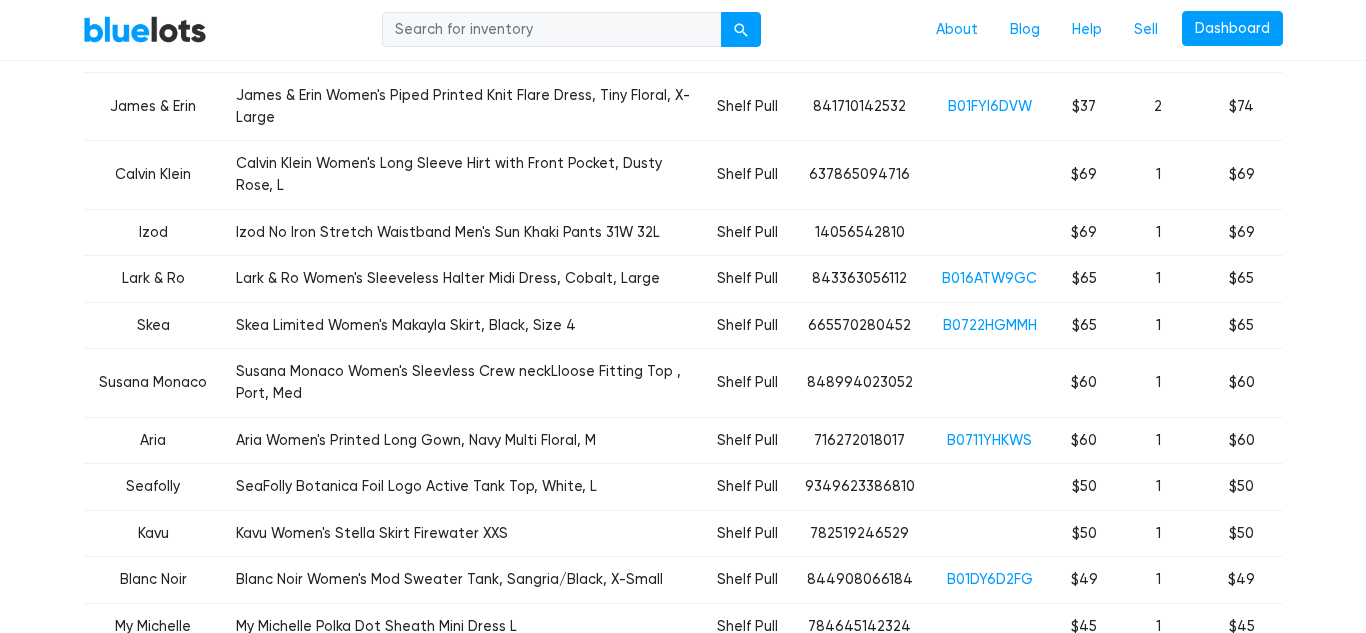 scroll, scrollTop: 1610, scrollLeft: 0, axis: vertical 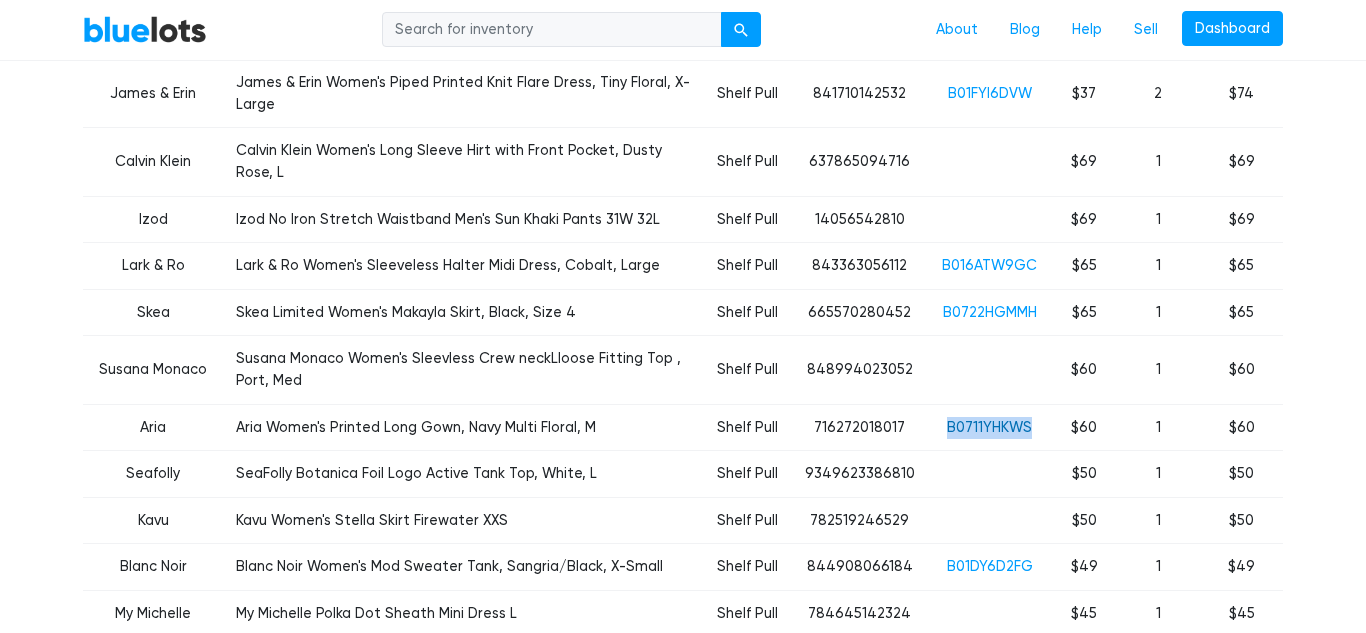 click on "B0711YHKWS" at bounding box center [989, 427] 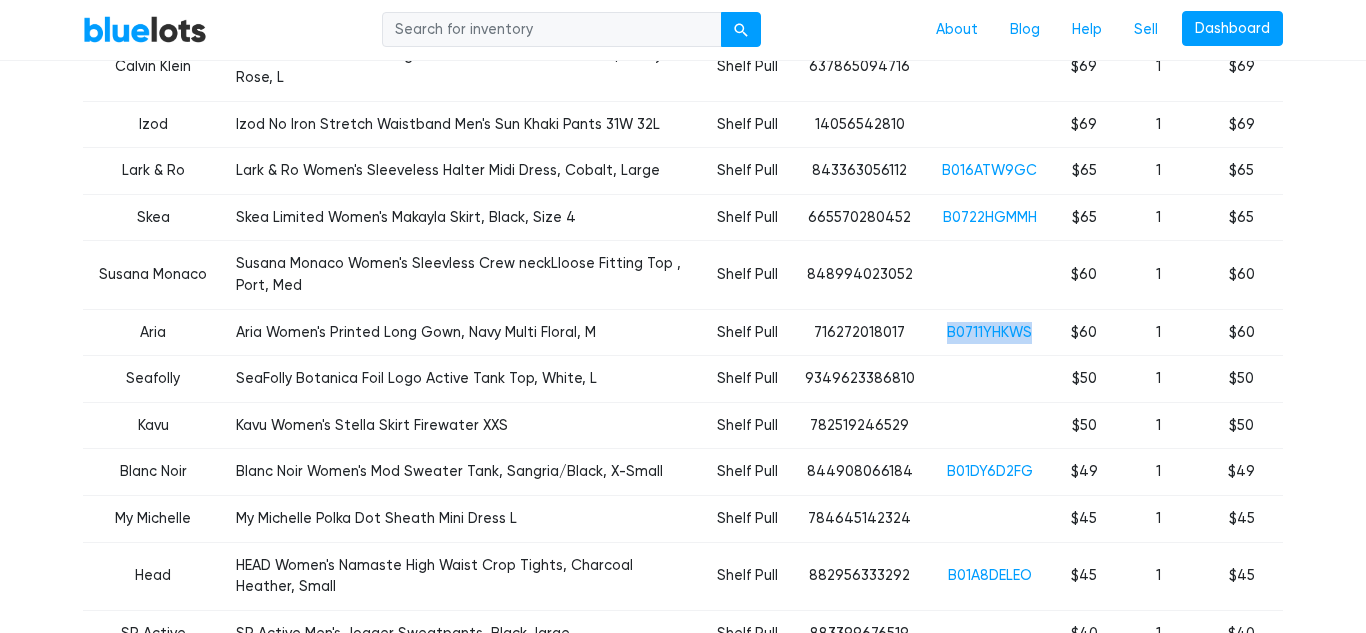 scroll, scrollTop: 1708, scrollLeft: 0, axis: vertical 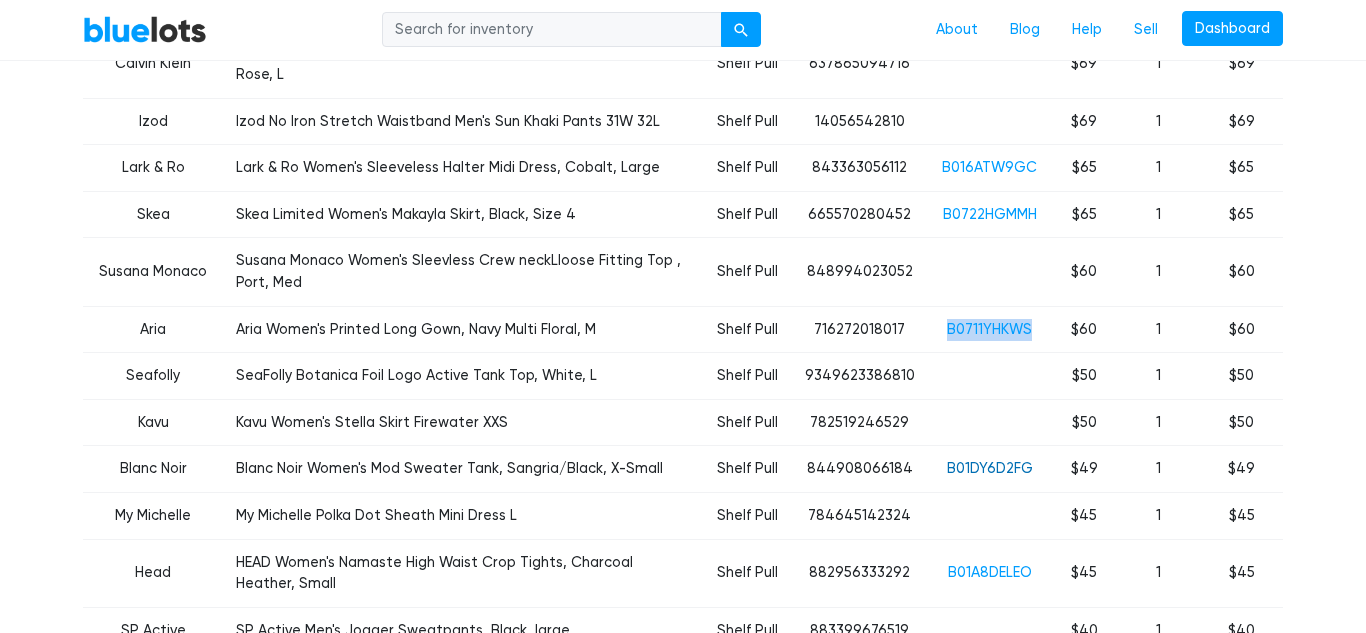 click on "B01DY6D2FG" at bounding box center (990, 468) 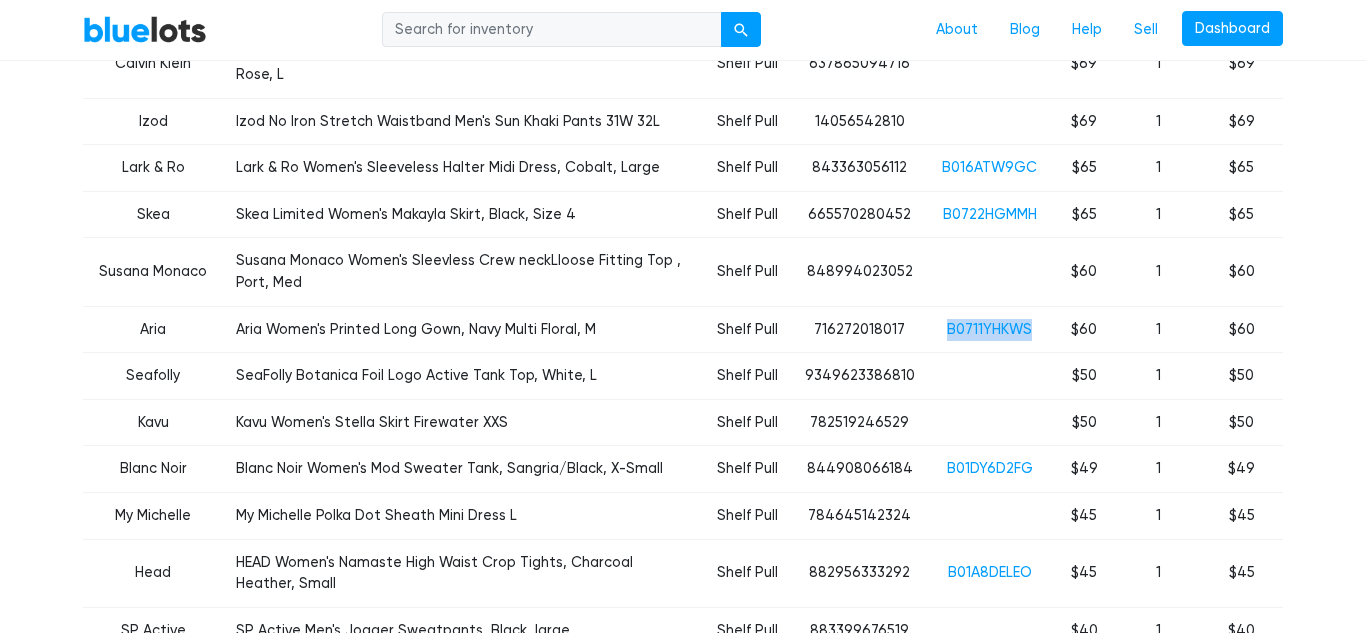 click on "B01IBS7HXA" at bounding box center [990, 687] 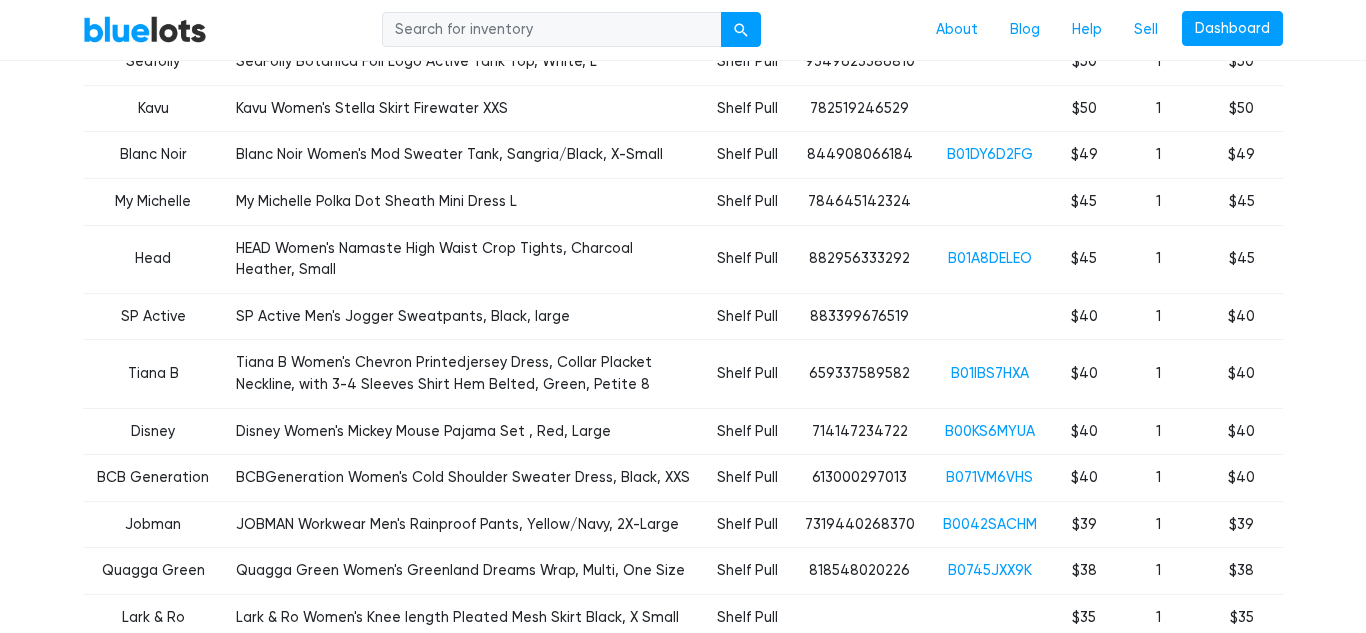 scroll, scrollTop: 2026, scrollLeft: 0, axis: vertical 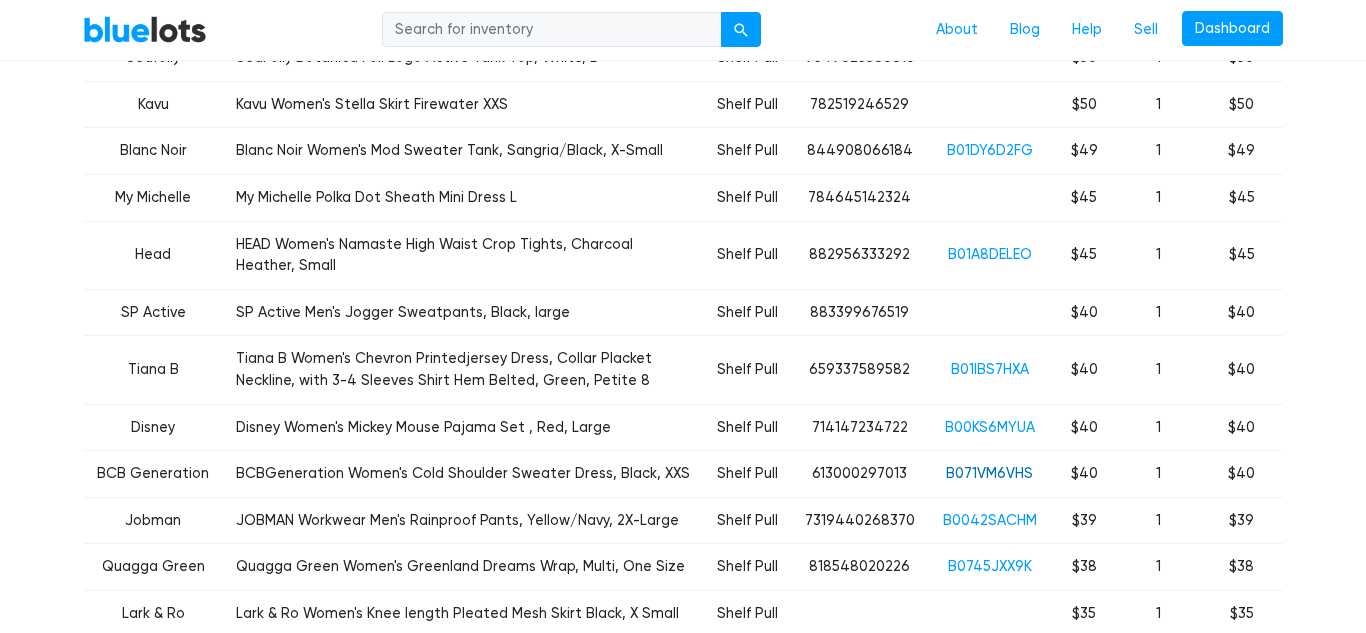 click on "B071VM6VHS" at bounding box center [989, 473] 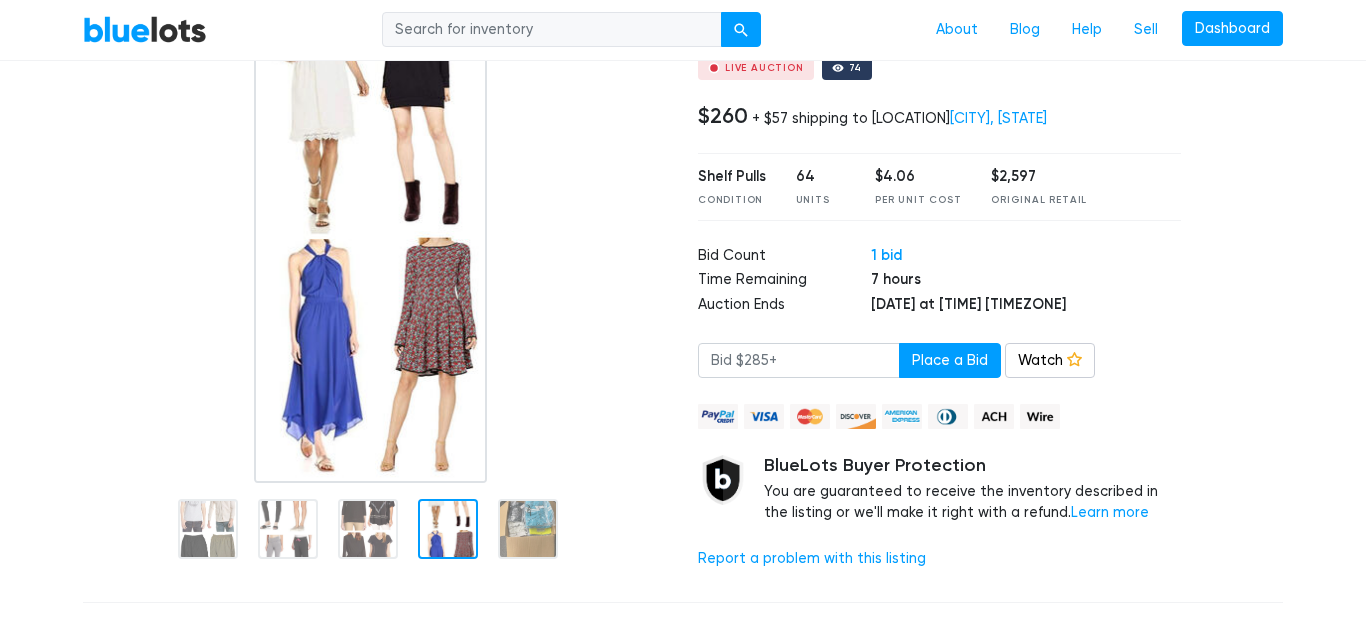scroll, scrollTop: 0, scrollLeft: 0, axis: both 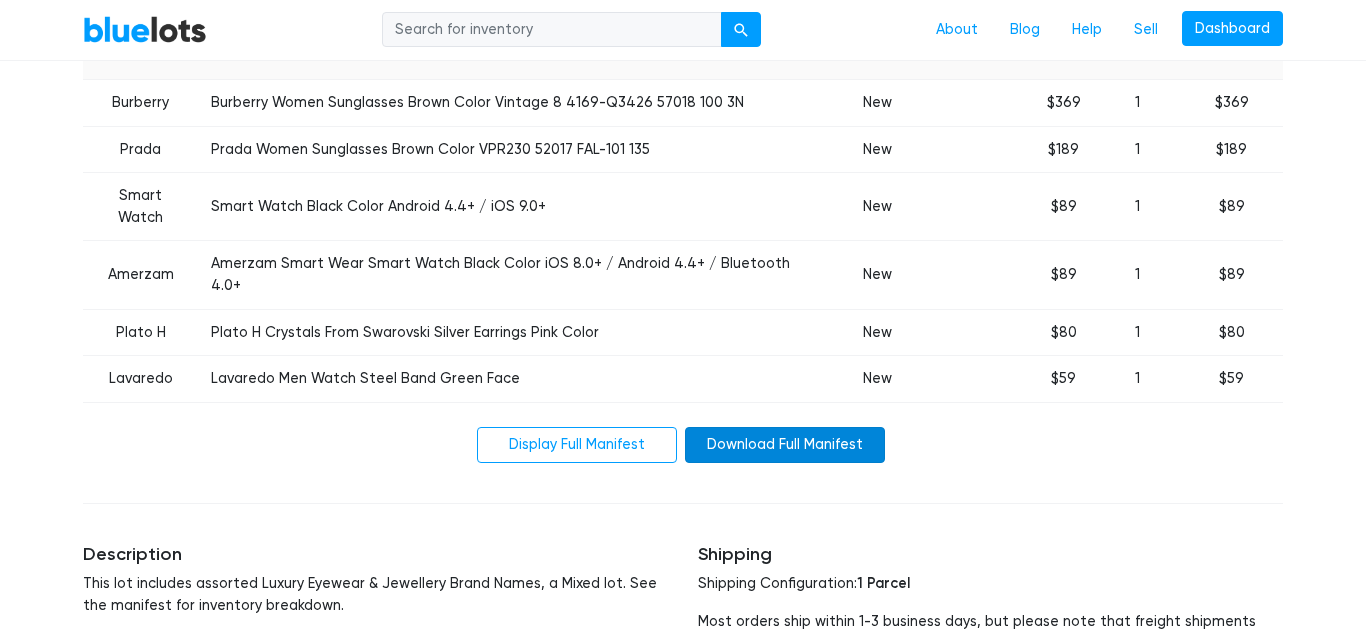 click on "Download Full Manifest" at bounding box center (785, 445) 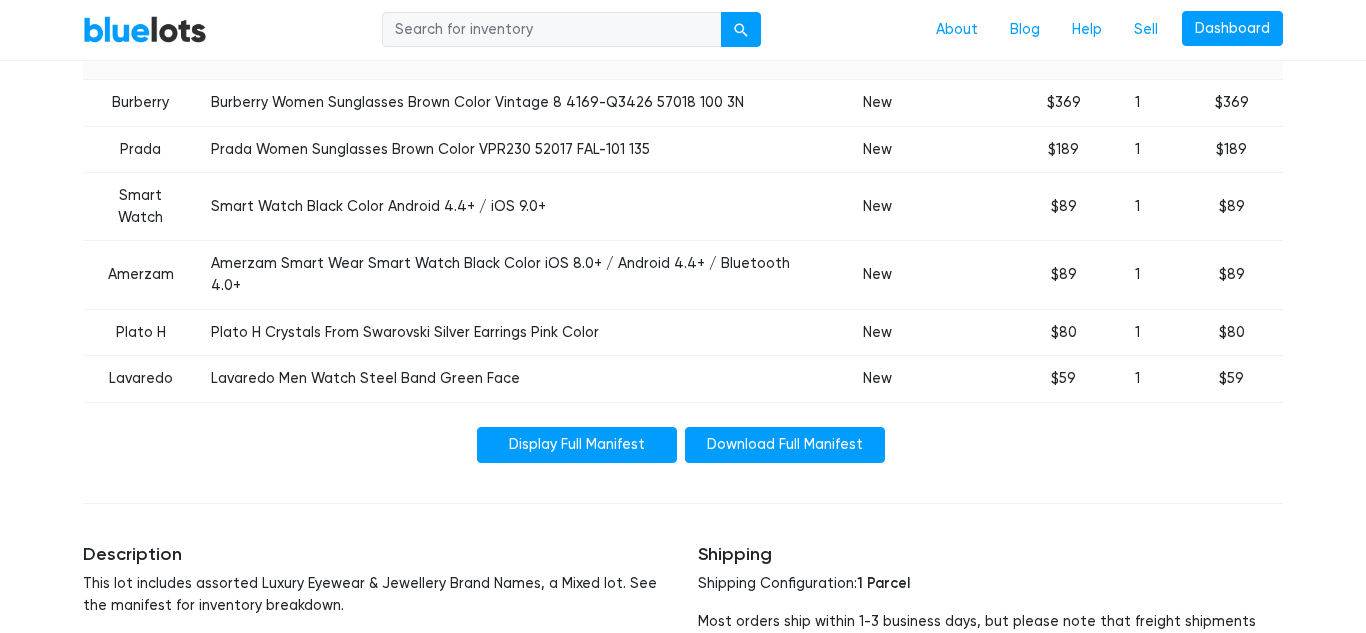 click on "Display Full Manifest" at bounding box center (577, 445) 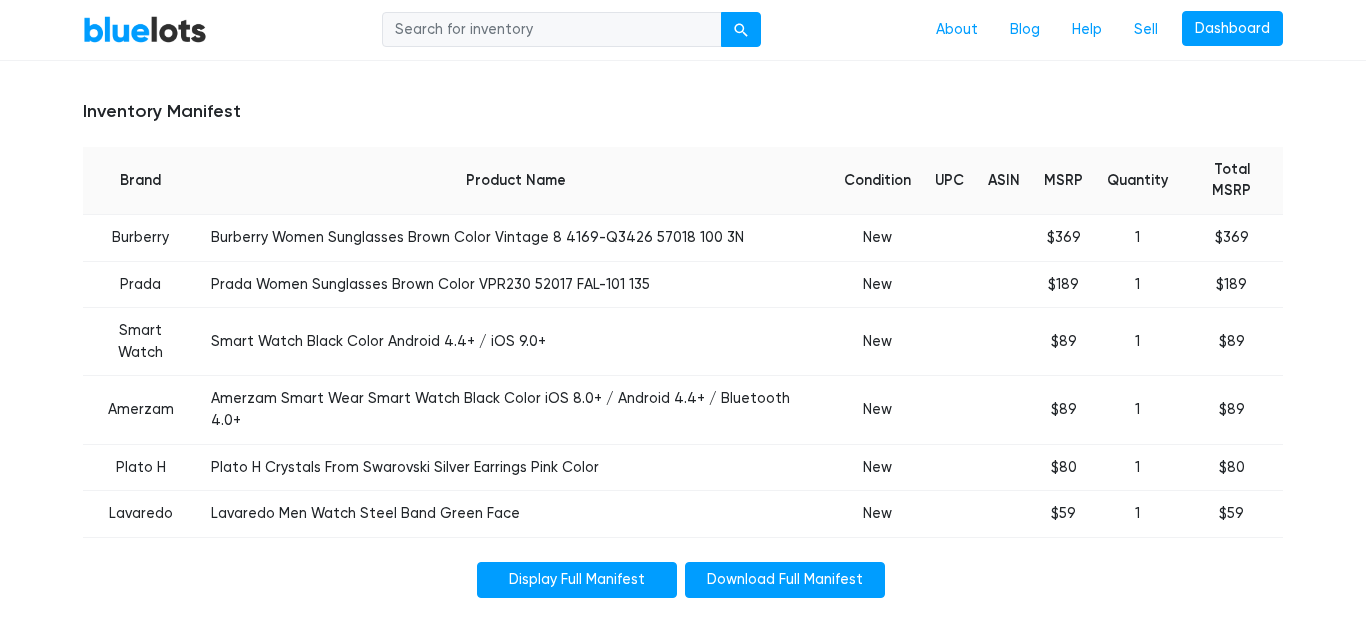 scroll, scrollTop: 725, scrollLeft: 0, axis: vertical 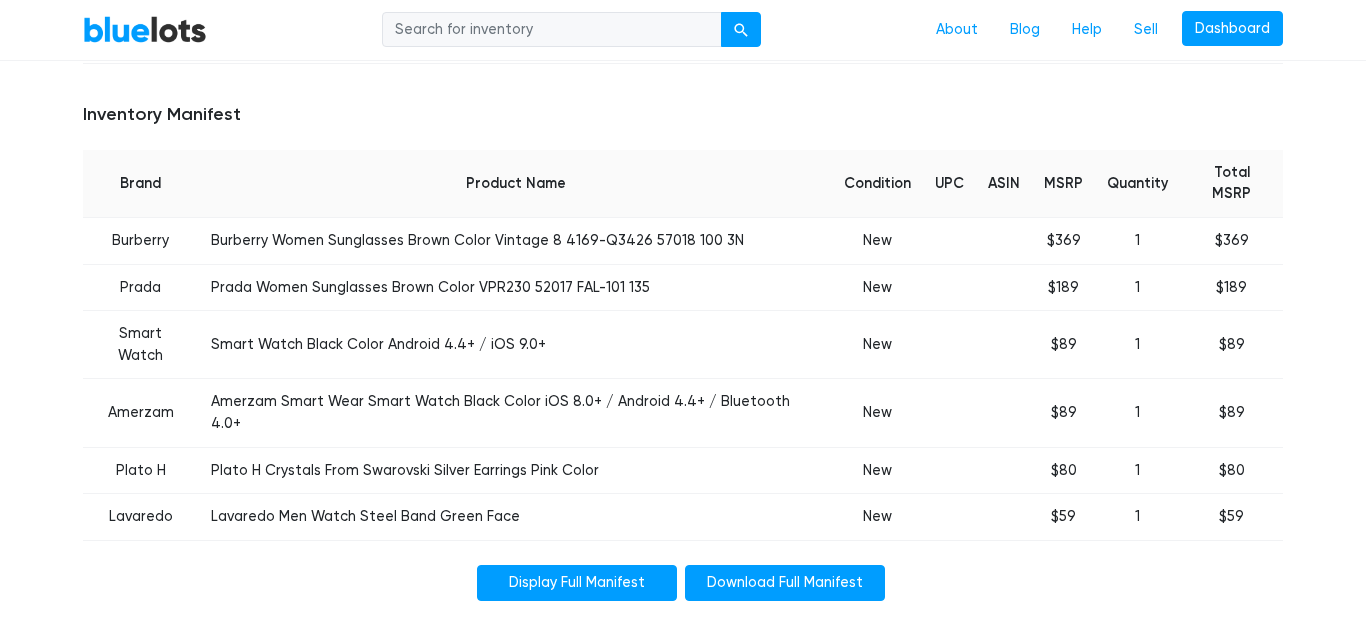 click on "Display Full Manifest" at bounding box center [577, 583] 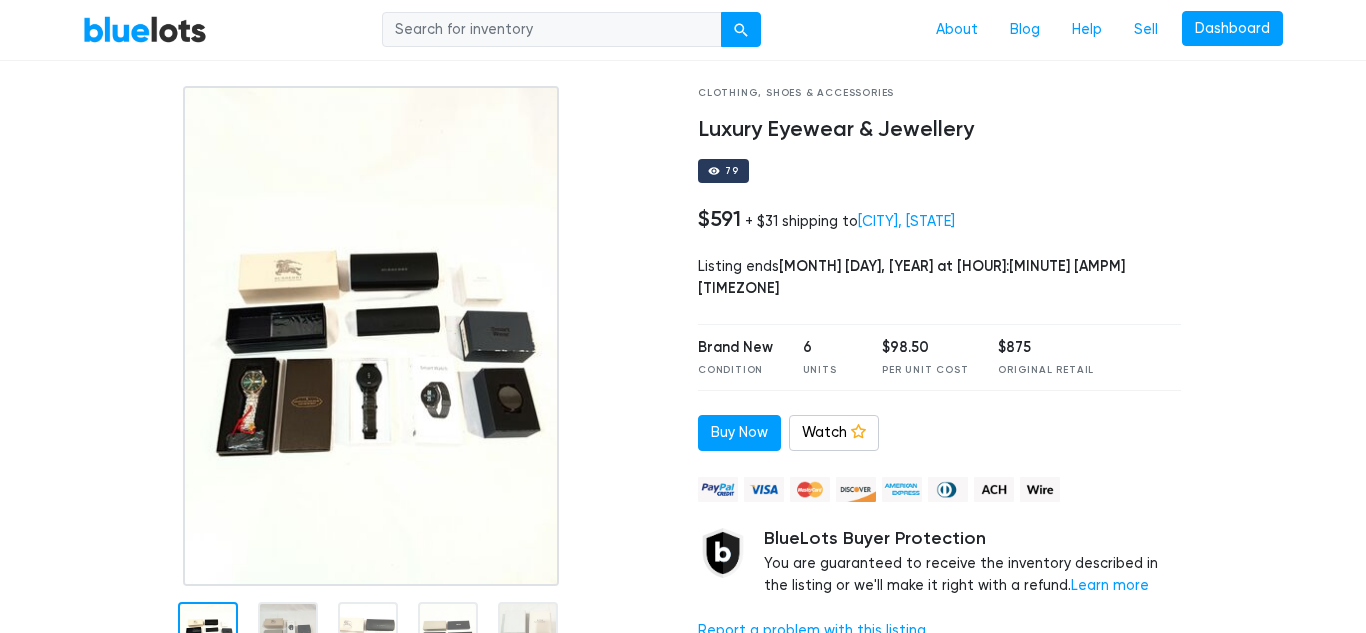 scroll, scrollTop: 106, scrollLeft: 0, axis: vertical 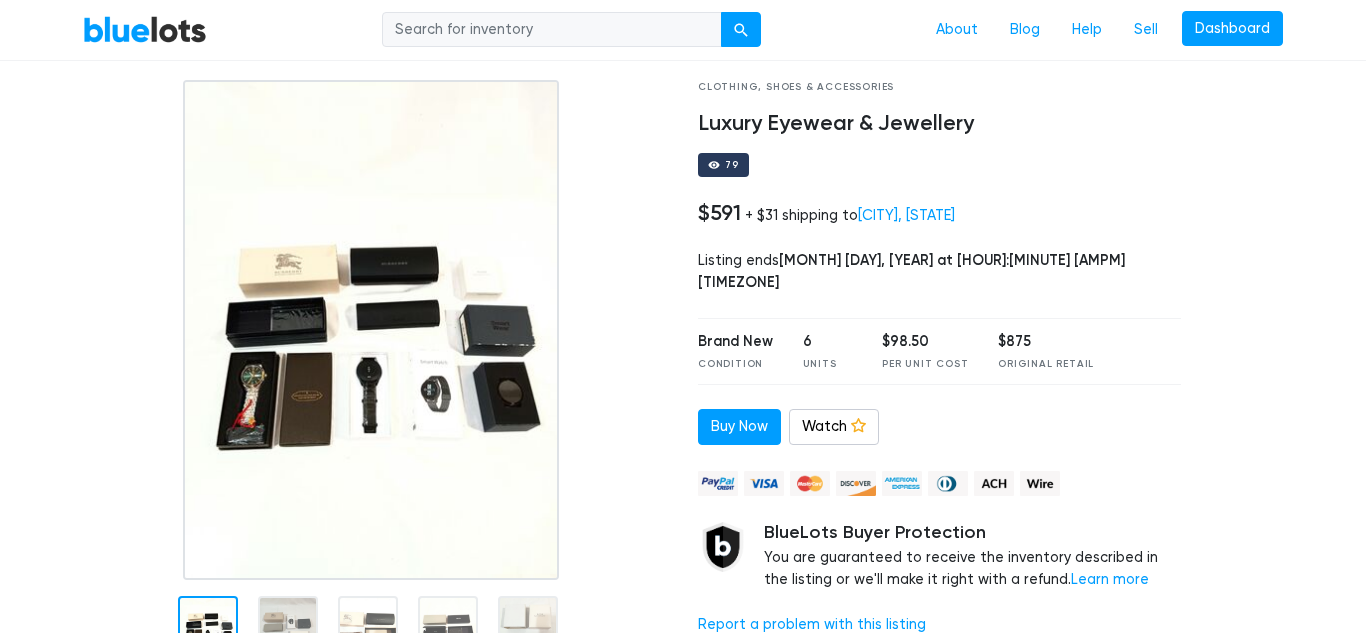 click at bounding box center [371, 330] 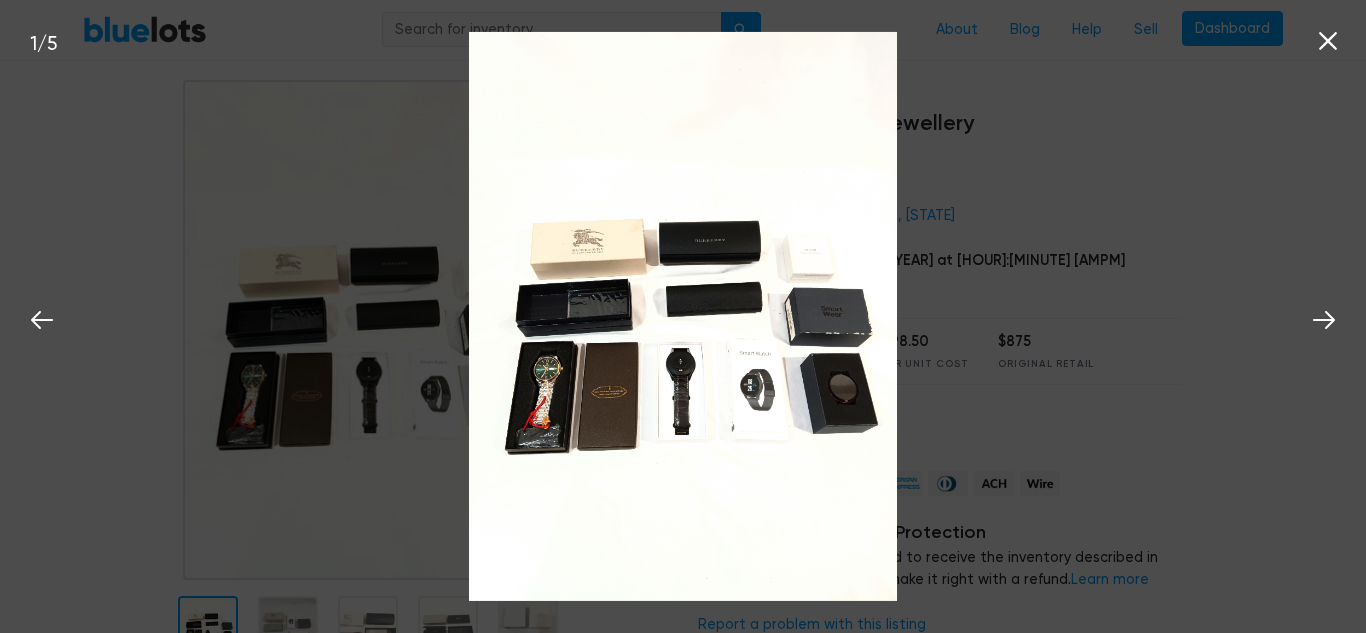 click 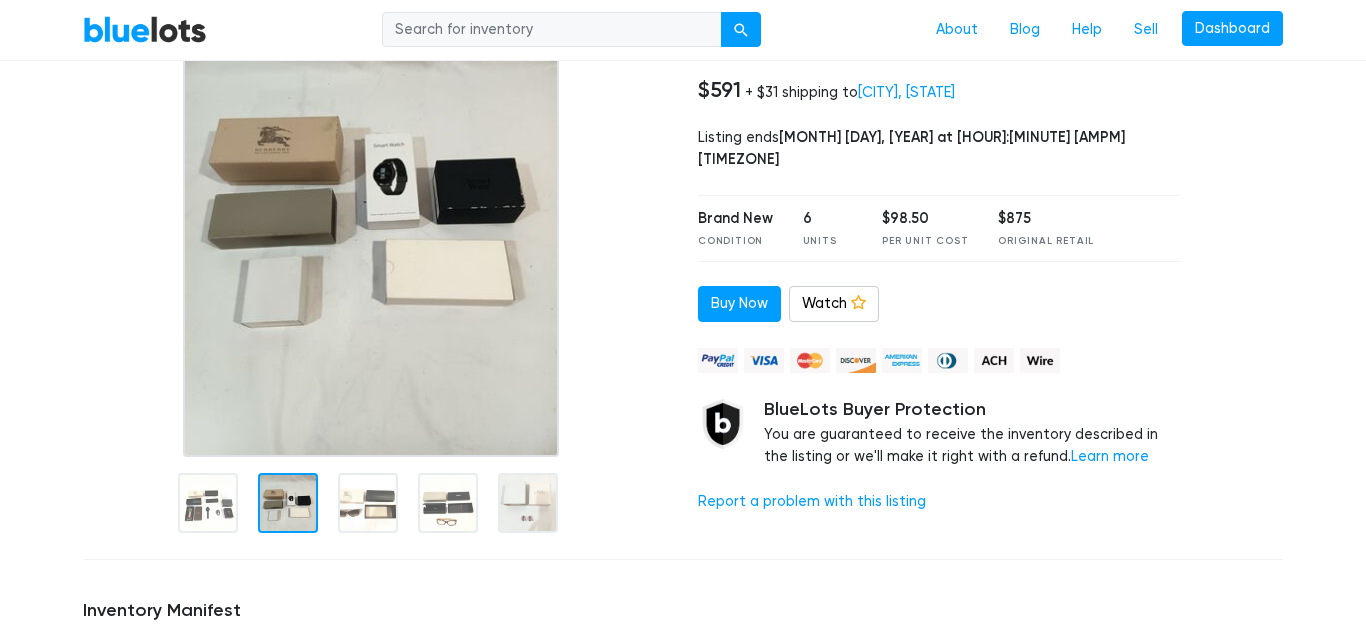 scroll, scrollTop: 219, scrollLeft: 0, axis: vertical 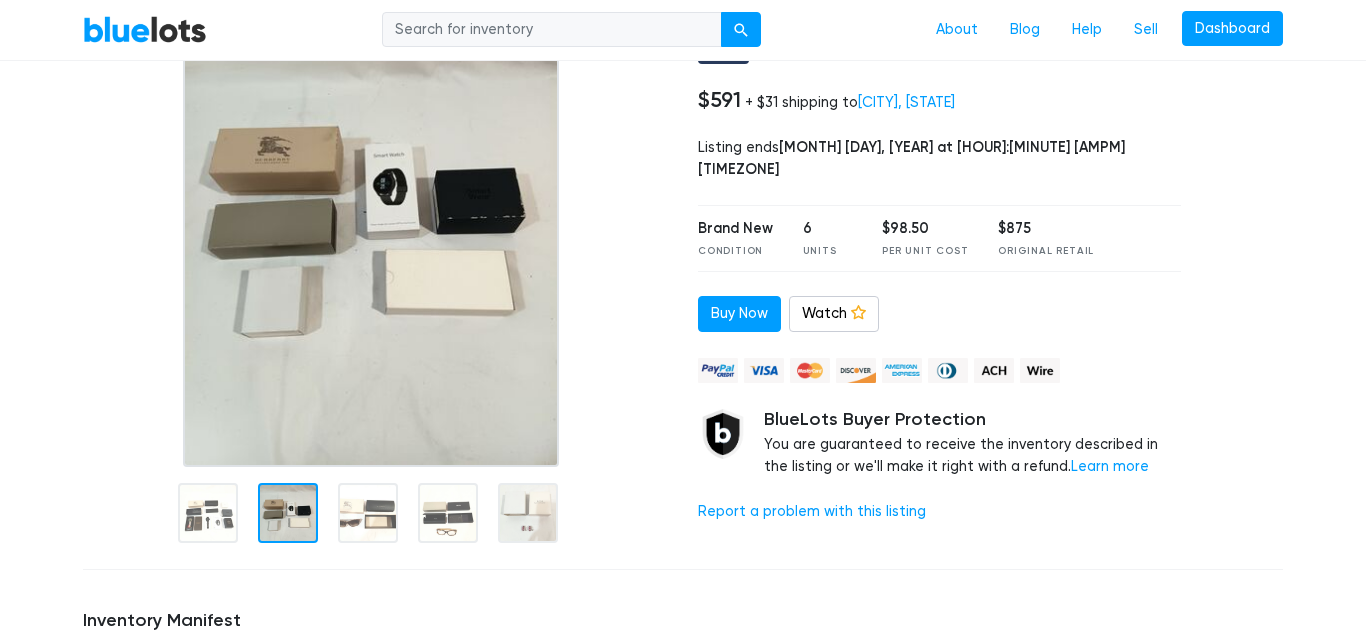 click at bounding box center [288, 513] 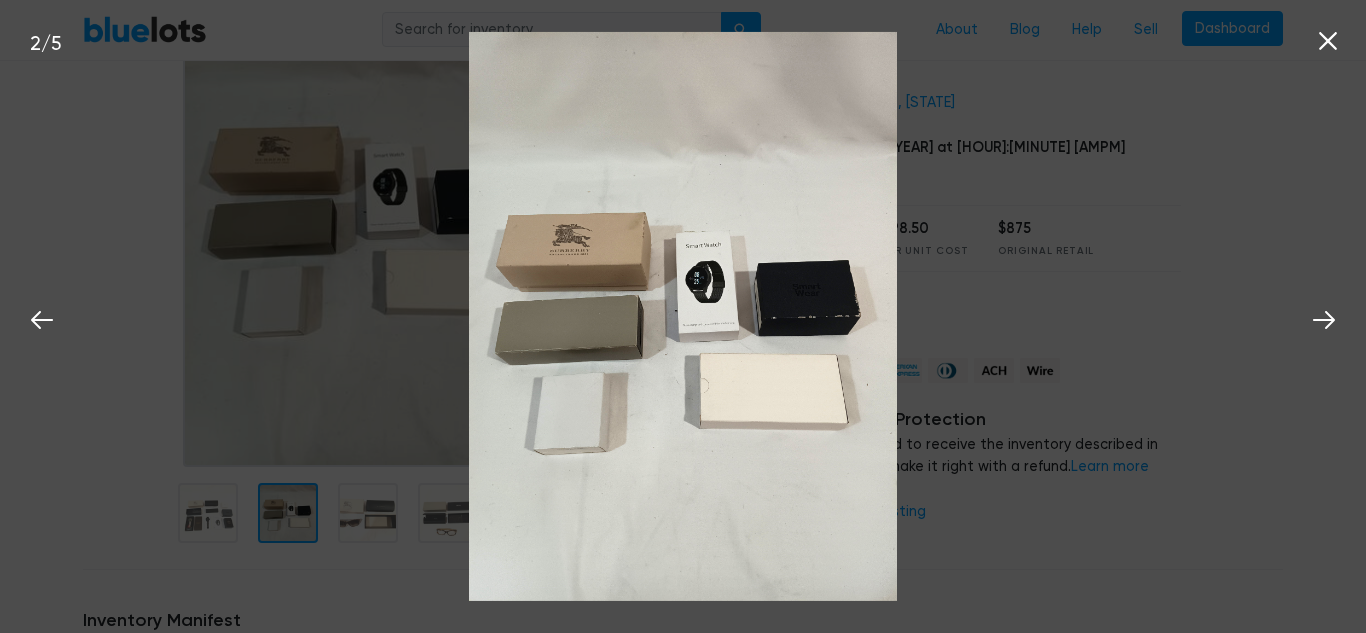 click 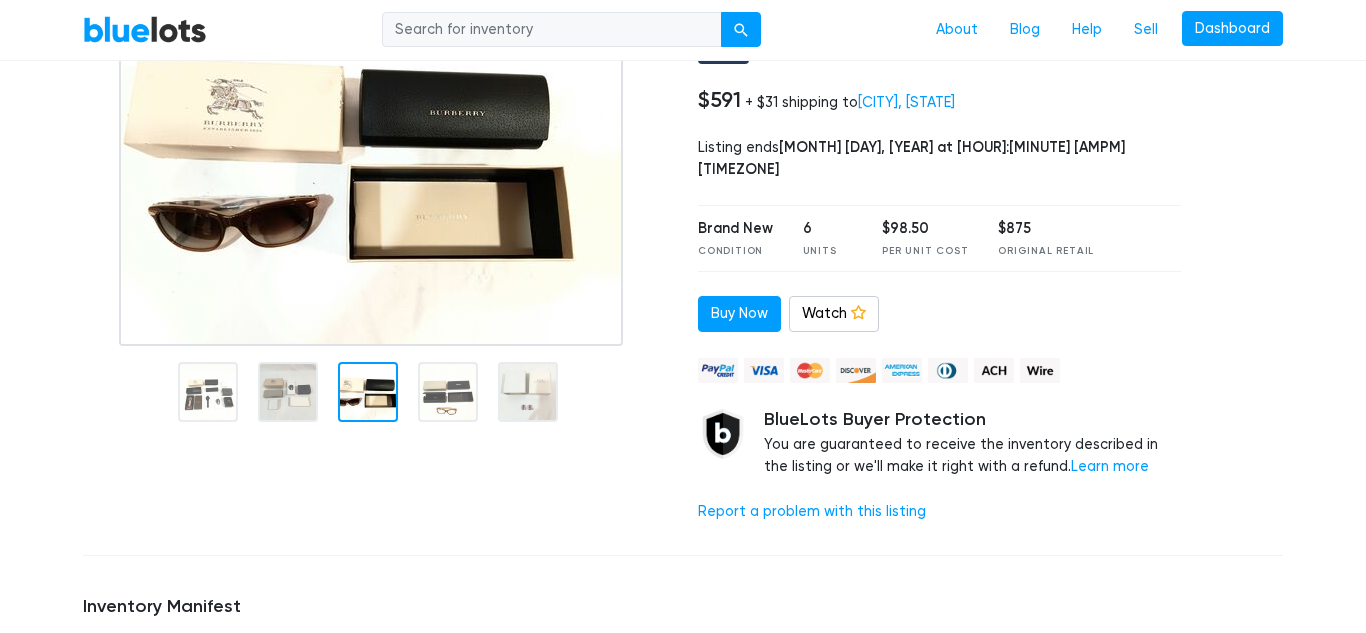 click at bounding box center (368, 392) 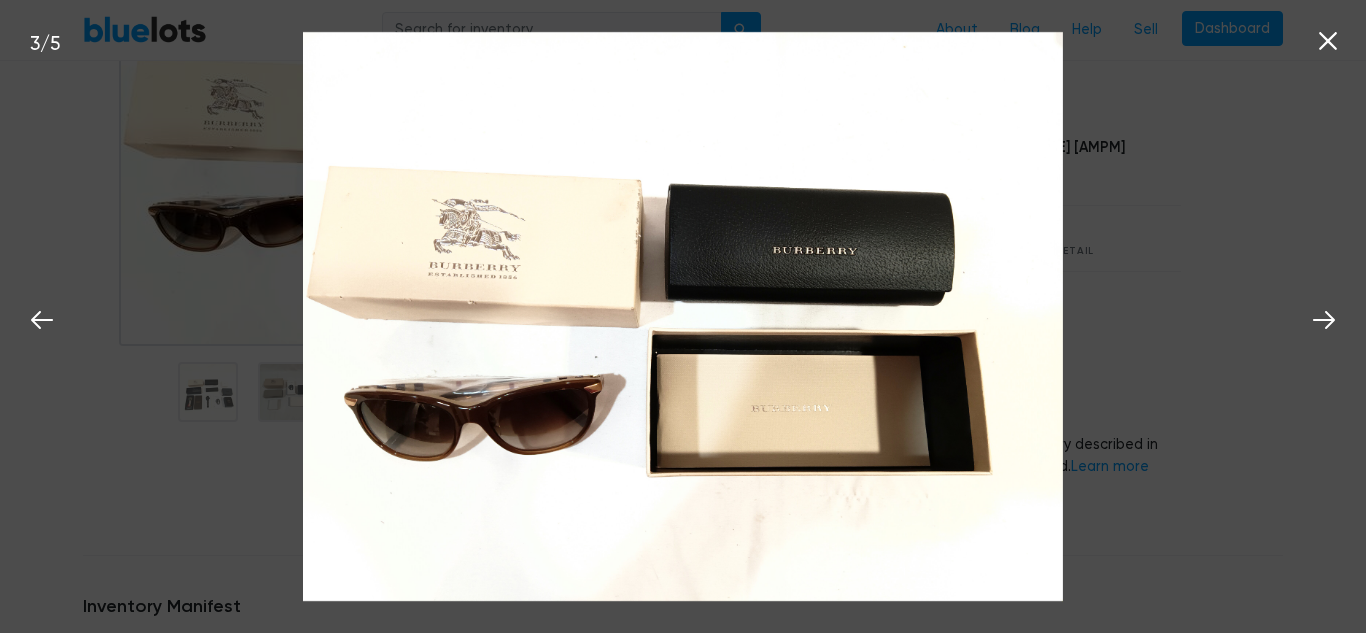 click at bounding box center (683, 317) 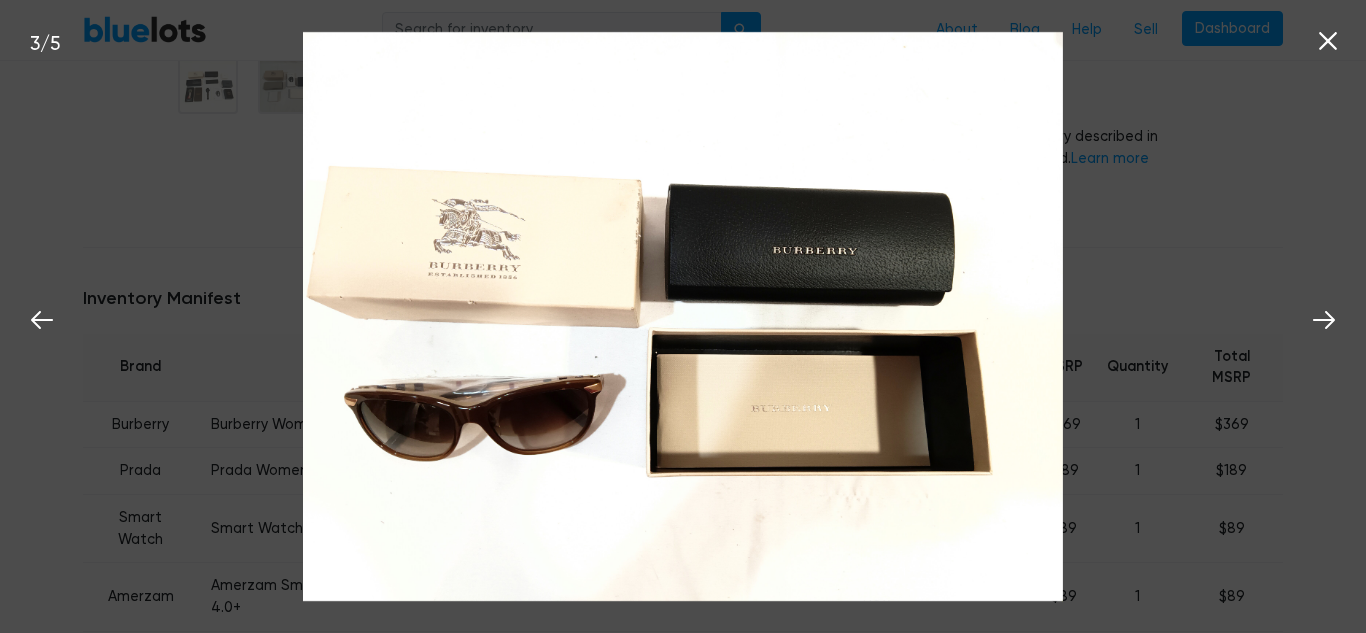 scroll, scrollTop: 528, scrollLeft: 0, axis: vertical 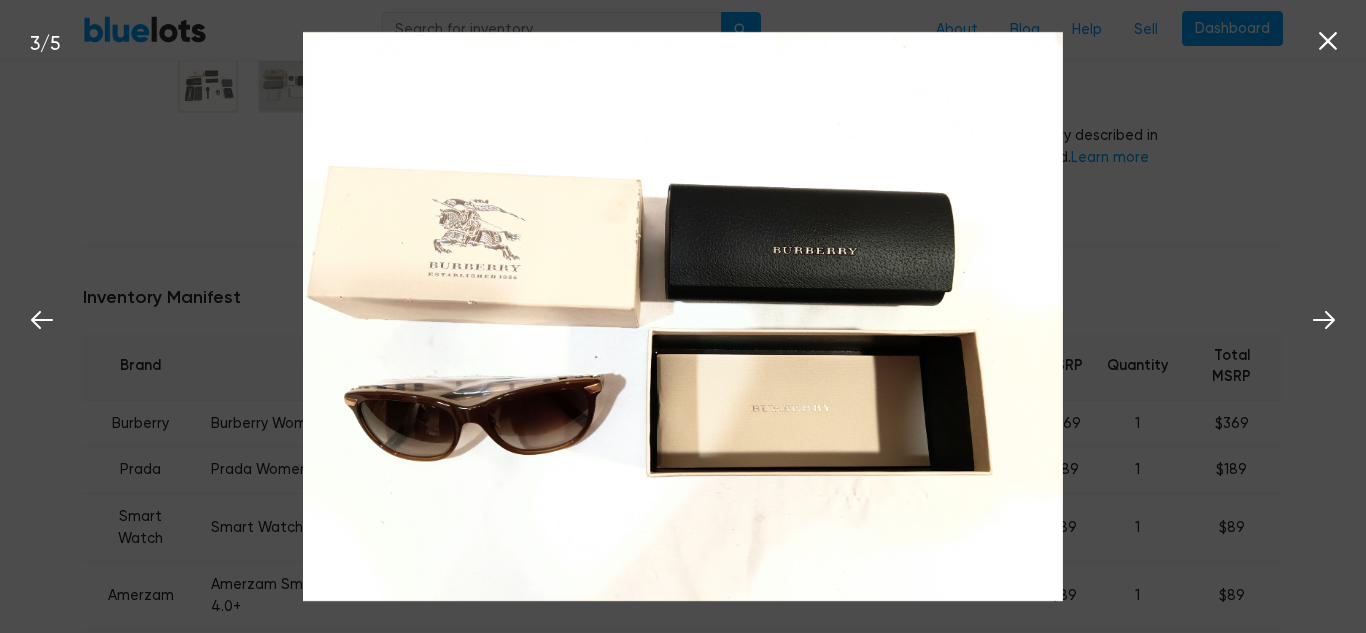 click 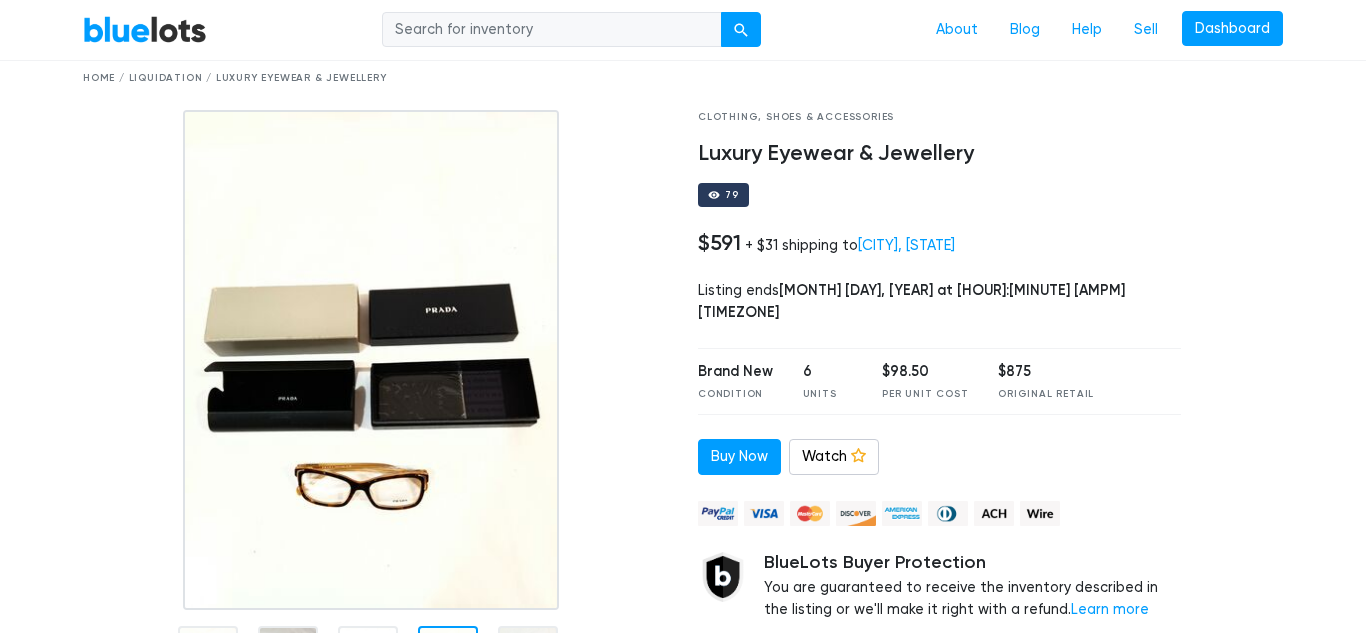 scroll, scrollTop: 75, scrollLeft: 0, axis: vertical 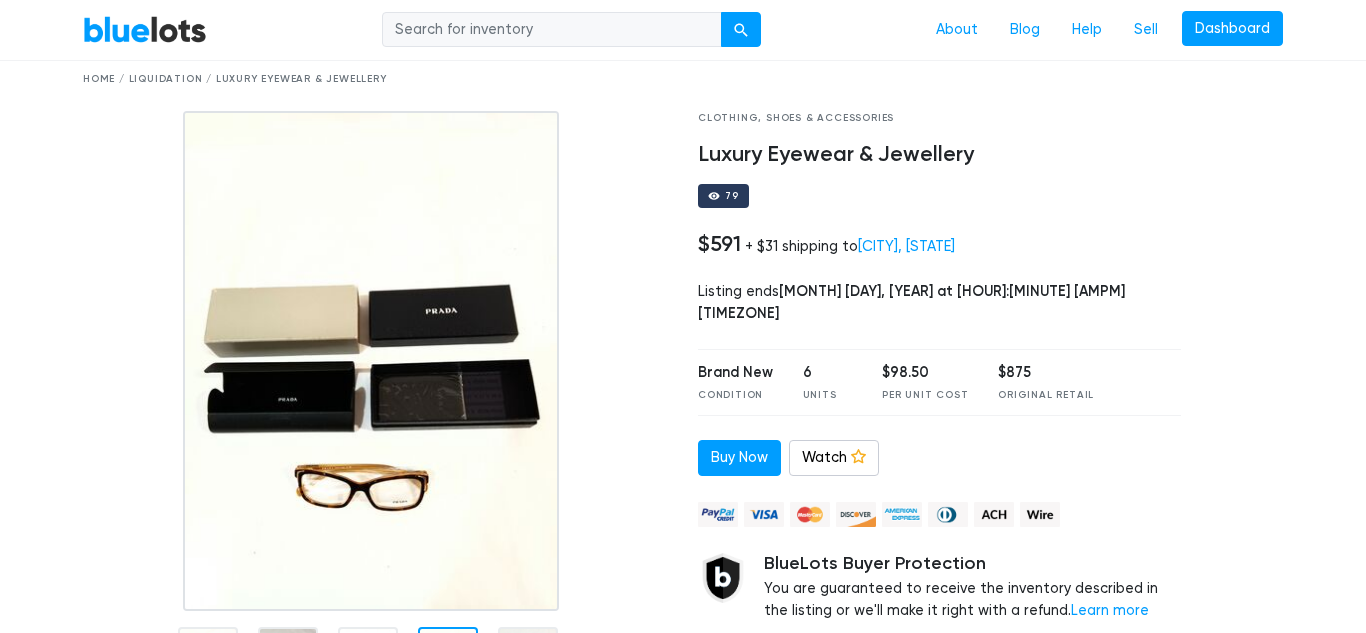 click at bounding box center (371, 361) 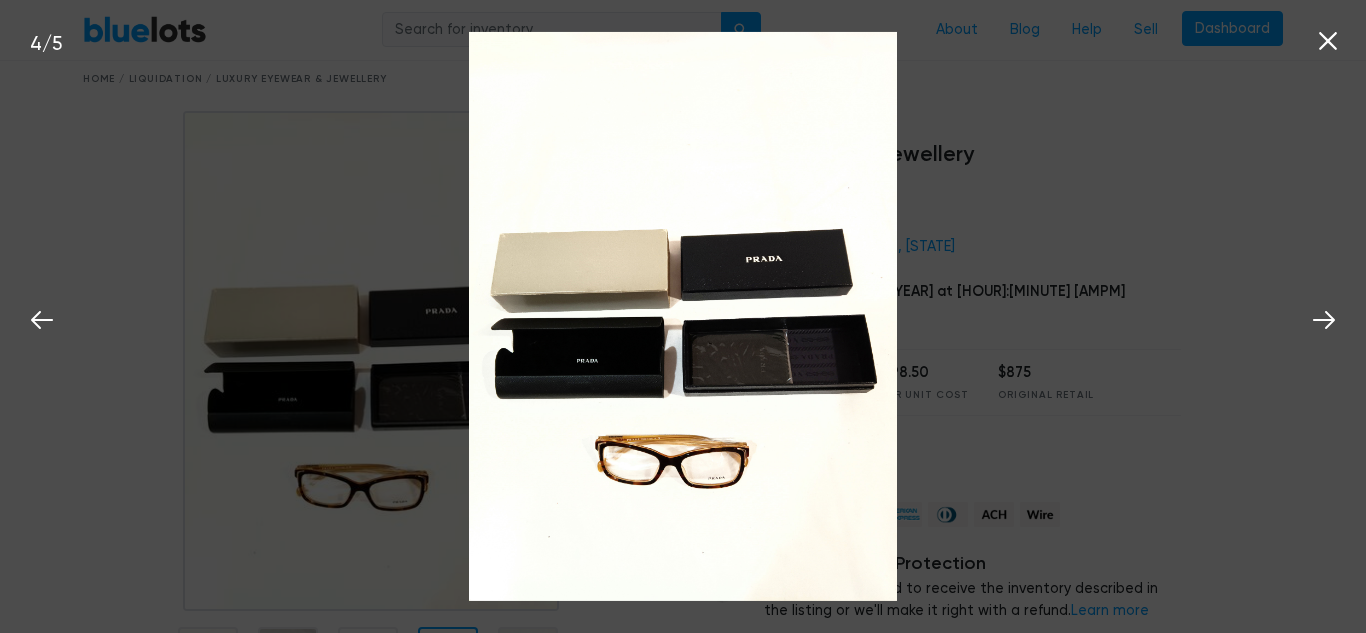 click 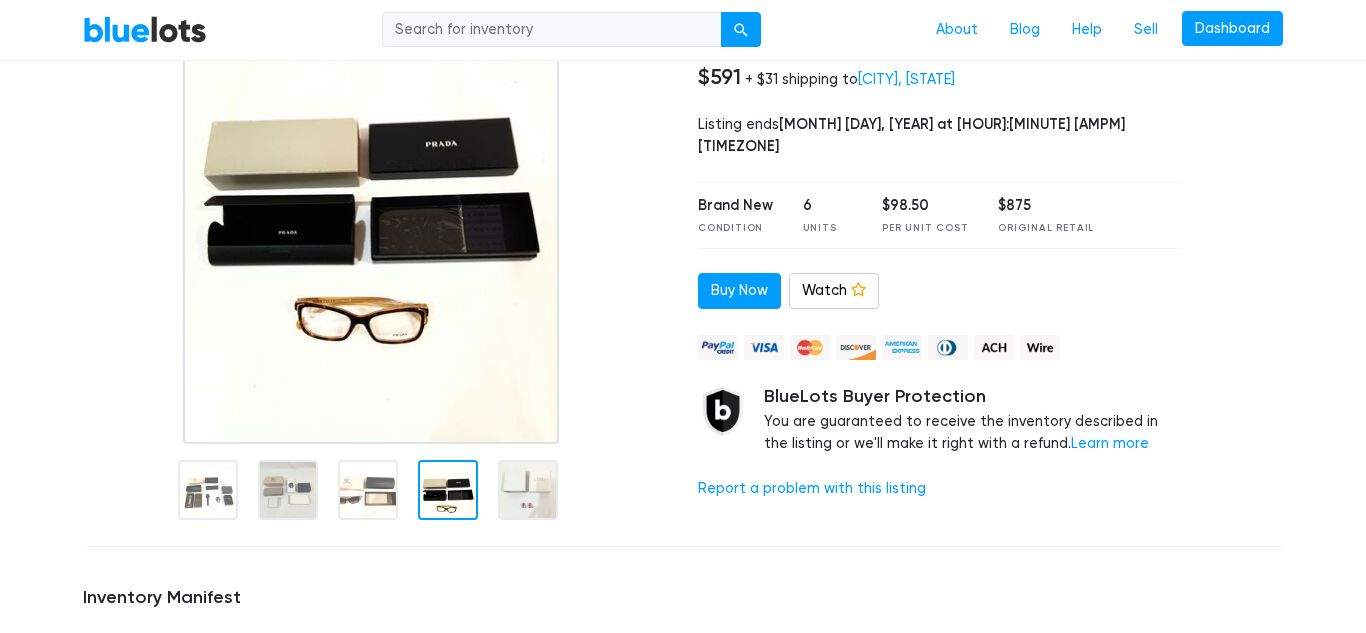 scroll, scrollTop: 250, scrollLeft: 0, axis: vertical 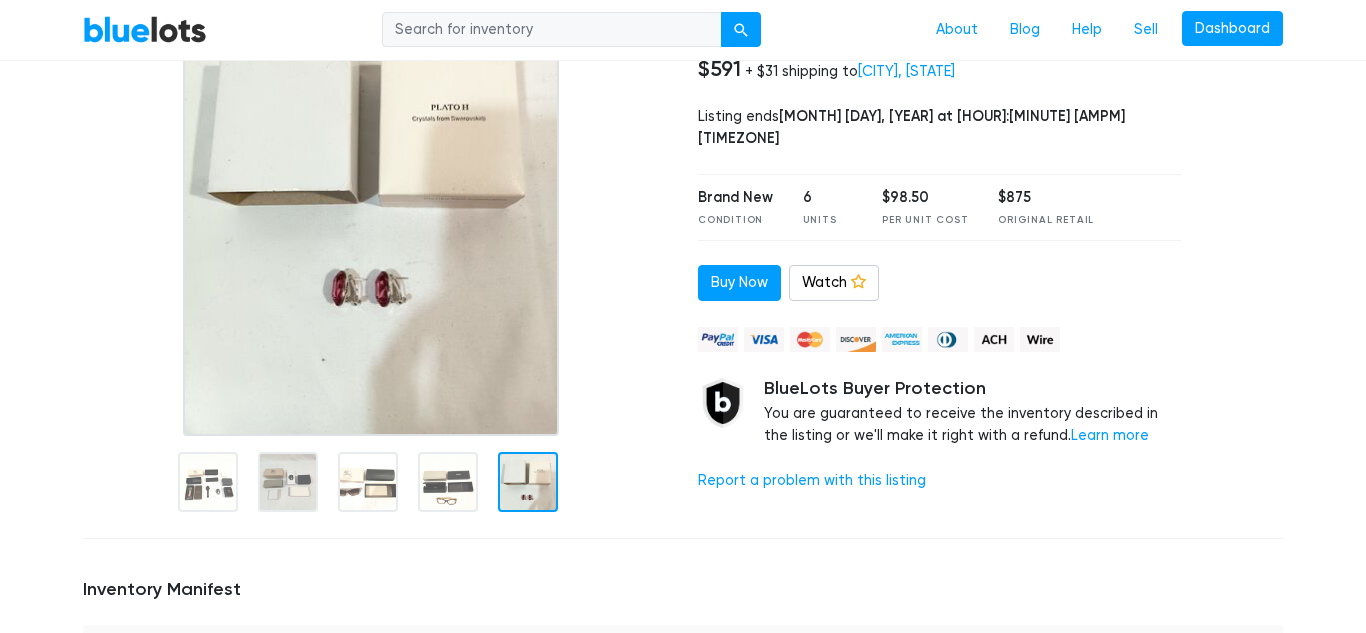 click at bounding box center [528, 482] 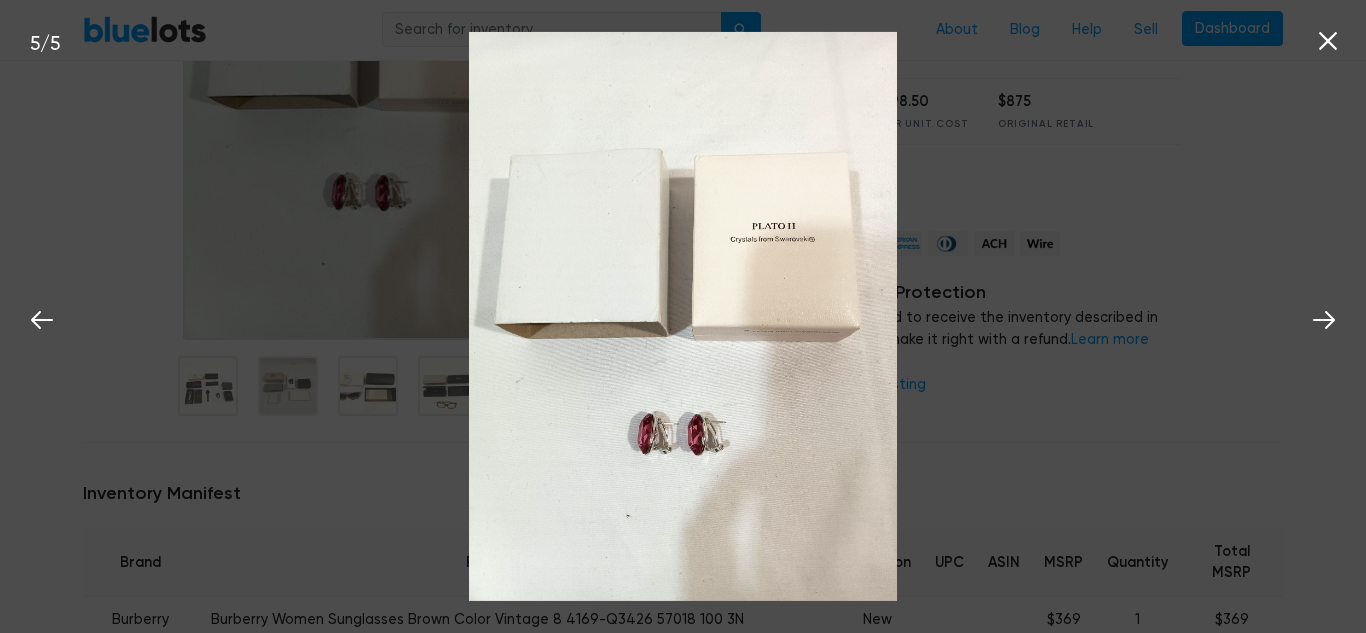 scroll, scrollTop: 350, scrollLeft: 0, axis: vertical 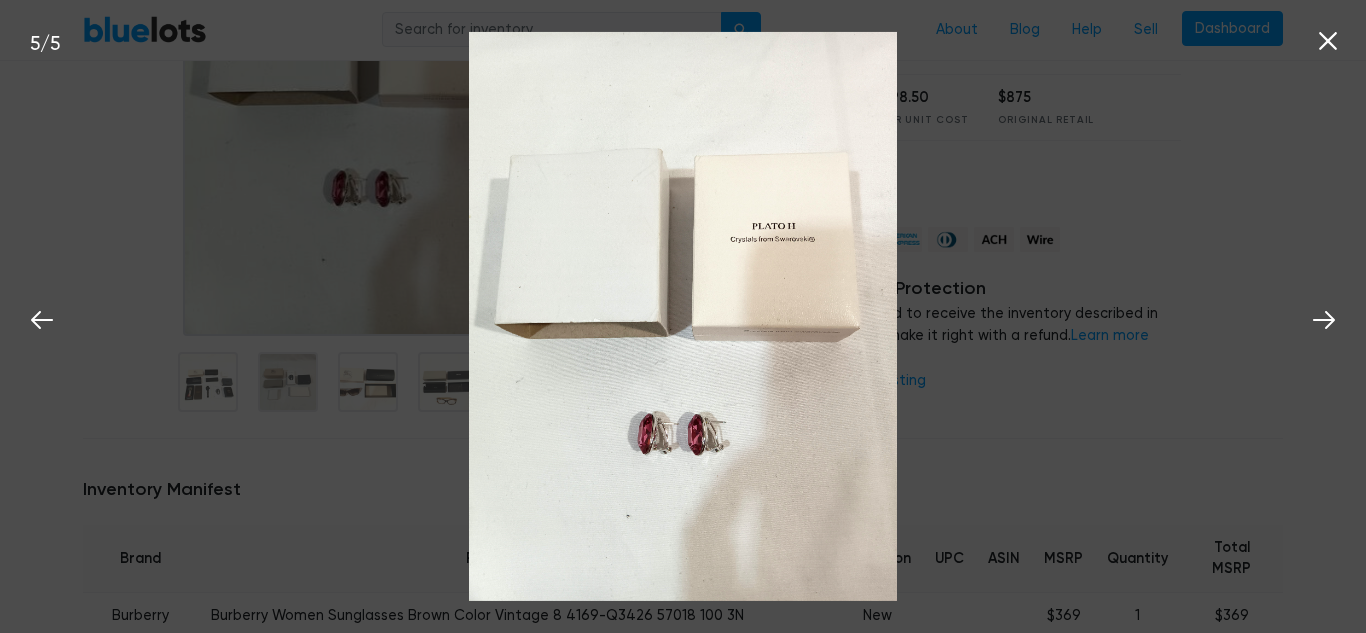 click 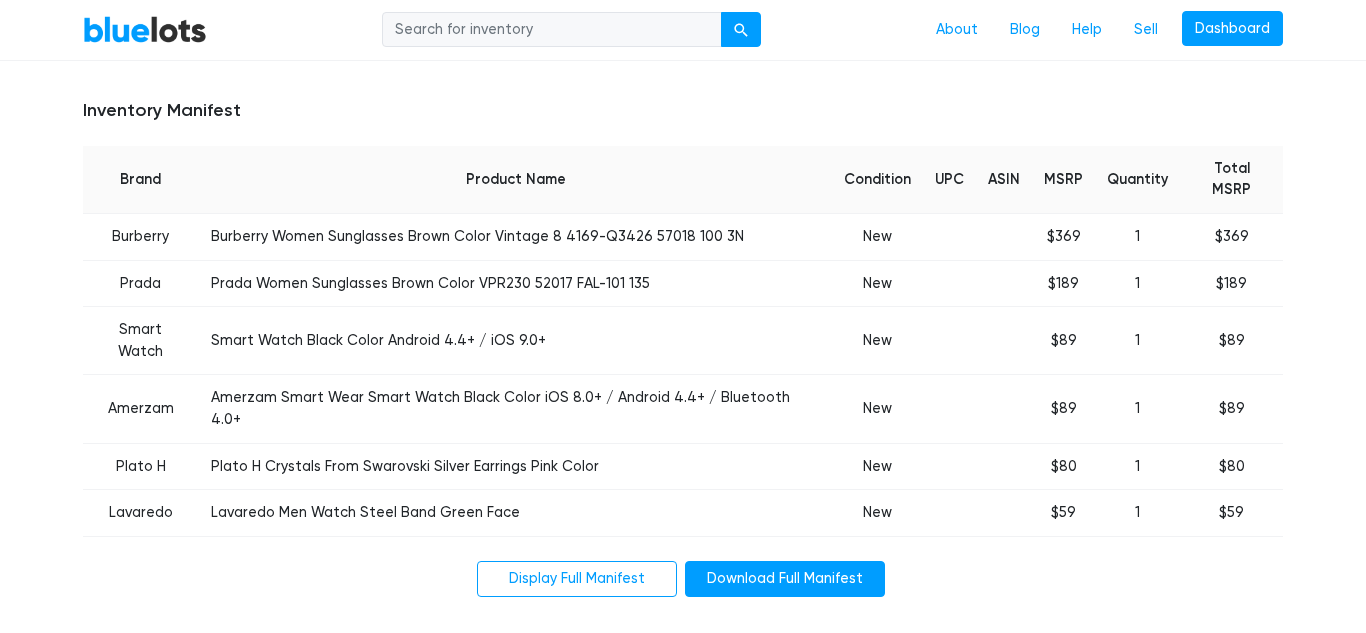 scroll, scrollTop: 0, scrollLeft: 0, axis: both 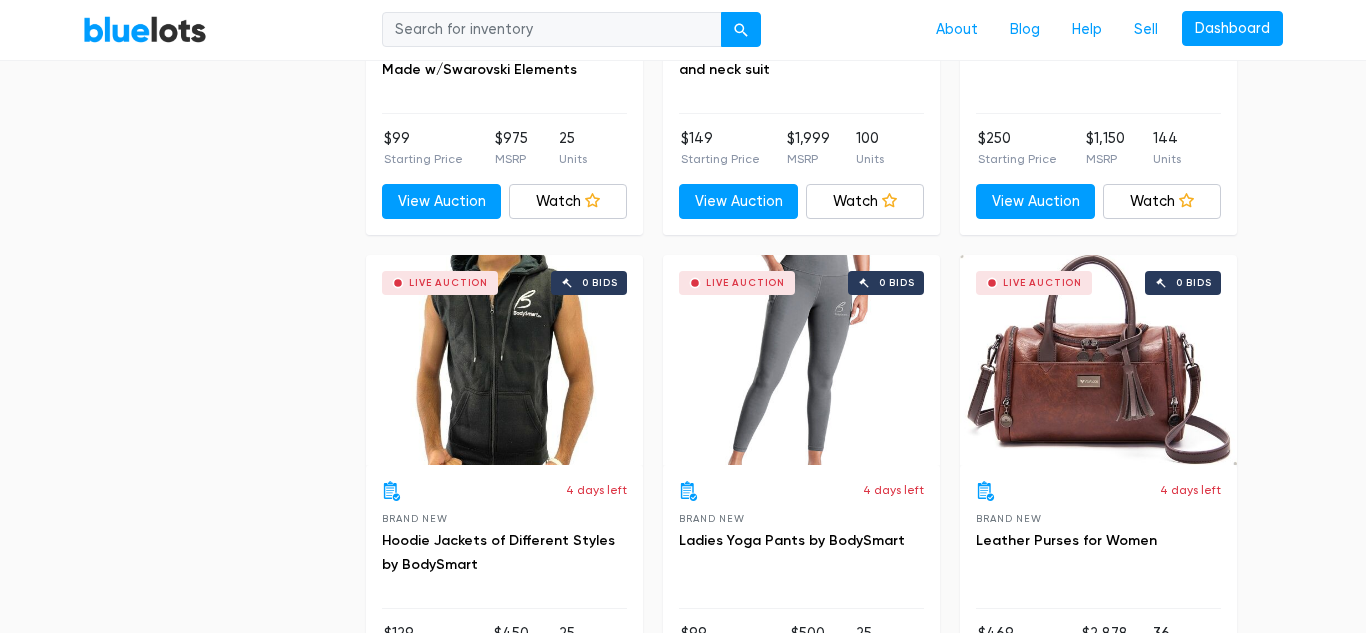 click on "Live Auction
0 bids" at bounding box center (504, 360) 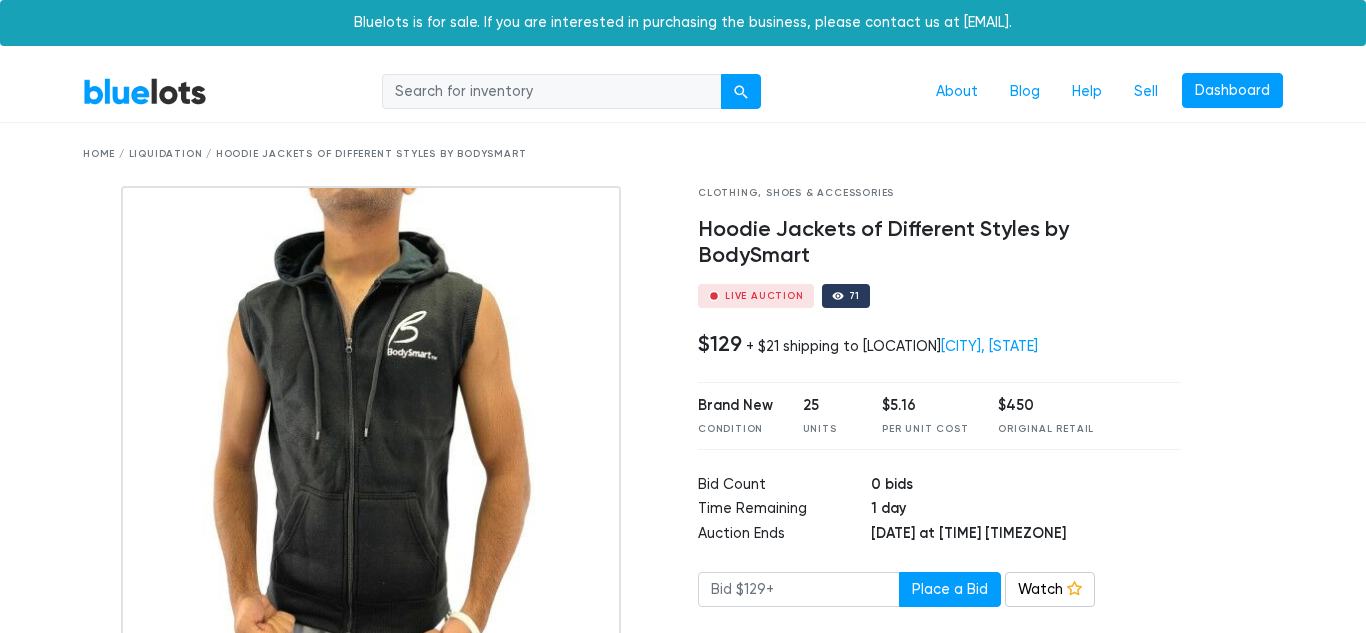 scroll, scrollTop: 0, scrollLeft: 0, axis: both 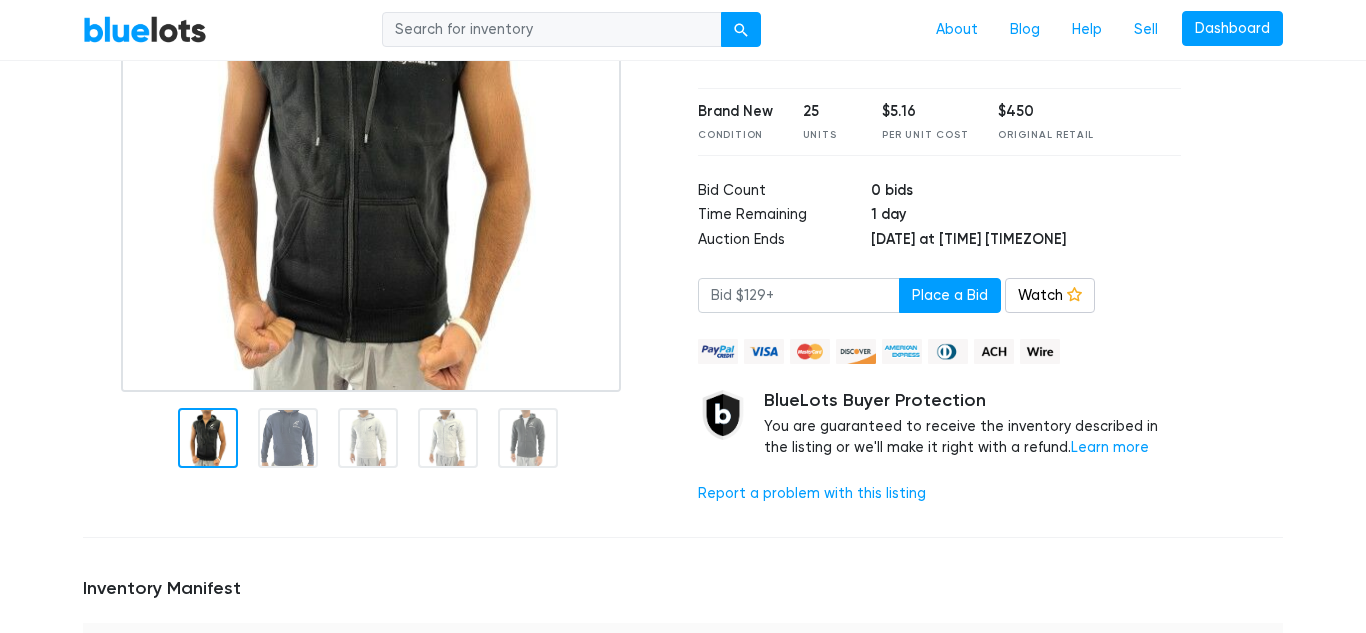 click at bounding box center (375, 142) 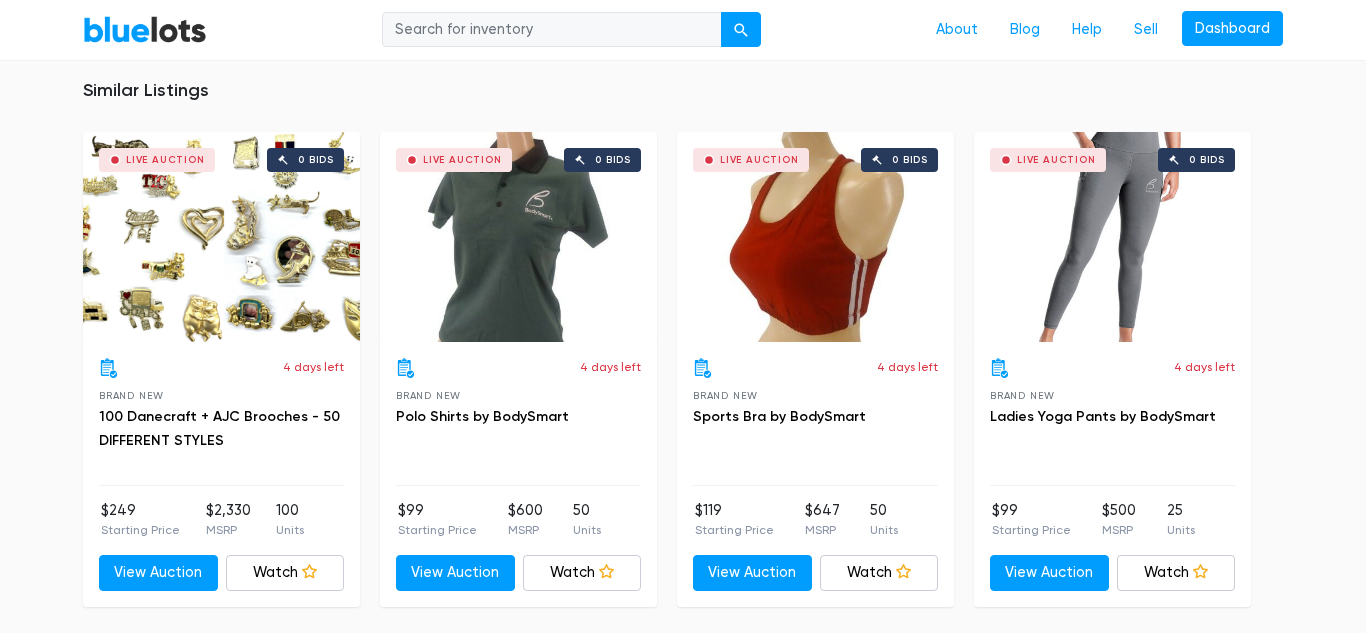 scroll, scrollTop: 1388, scrollLeft: 0, axis: vertical 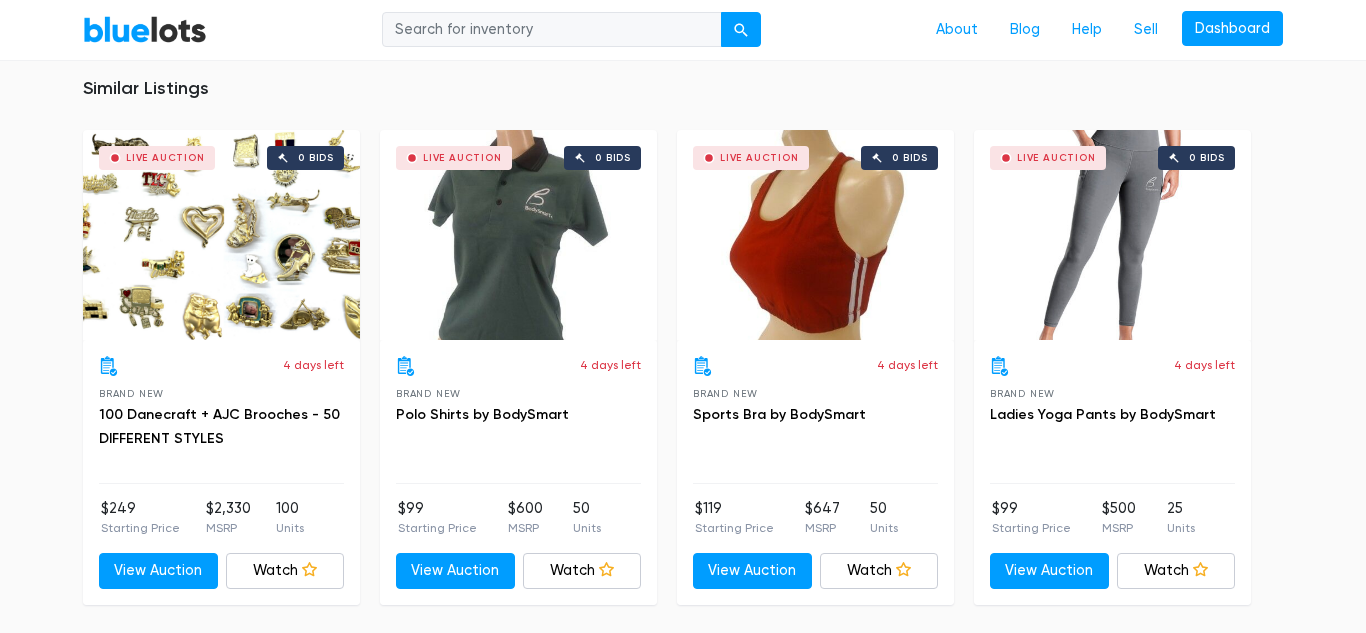 click on "Similar Listings
Live Auction
0 bids
4 days left
Brand New
100 Danecraft + AJC Brooches - 50 DIFFERENT STYLES
$249
Starting Price
$2,330
MSRP
100
Units
View Auction
Watch
Watching
Live Auction" at bounding box center [683, 341] 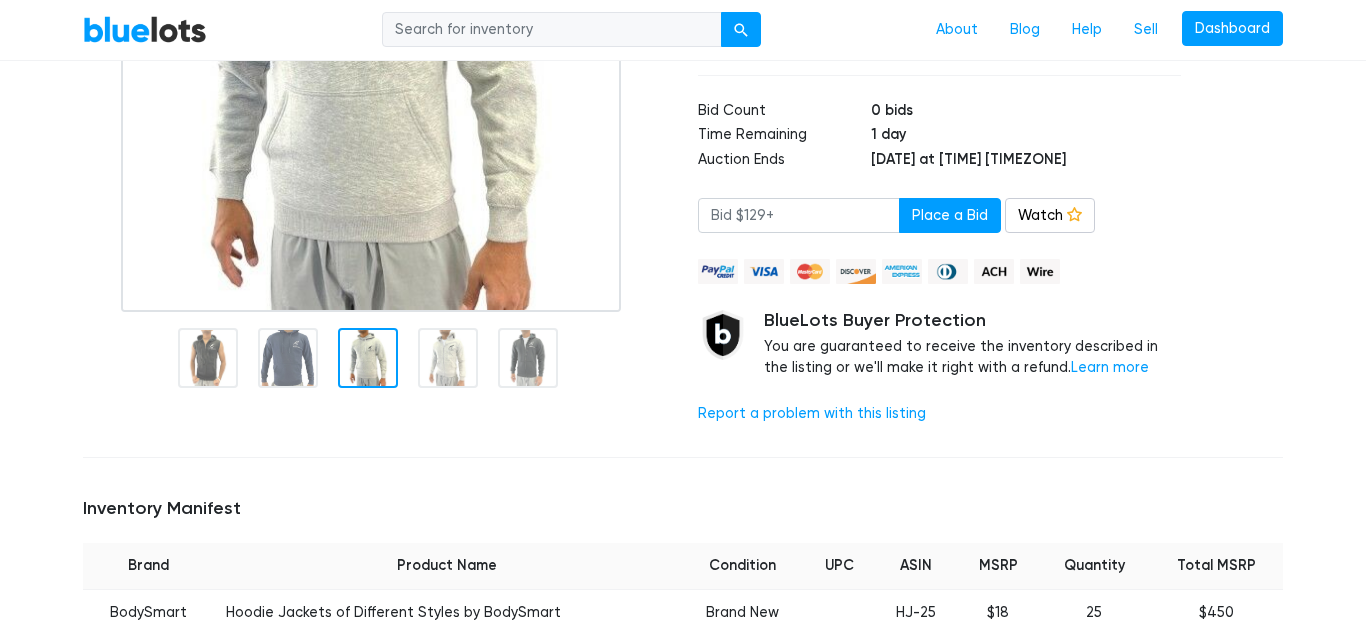 scroll, scrollTop: 377, scrollLeft: 0, axis: vertical 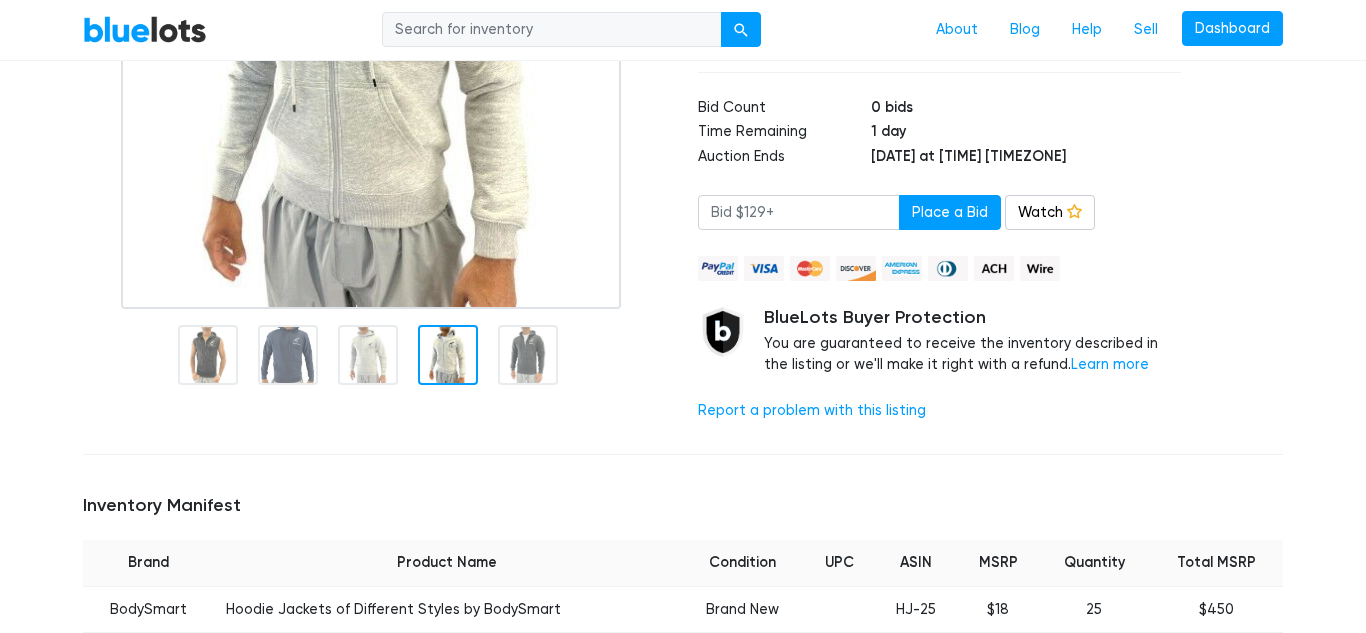 click at bounding box center [448, 355] 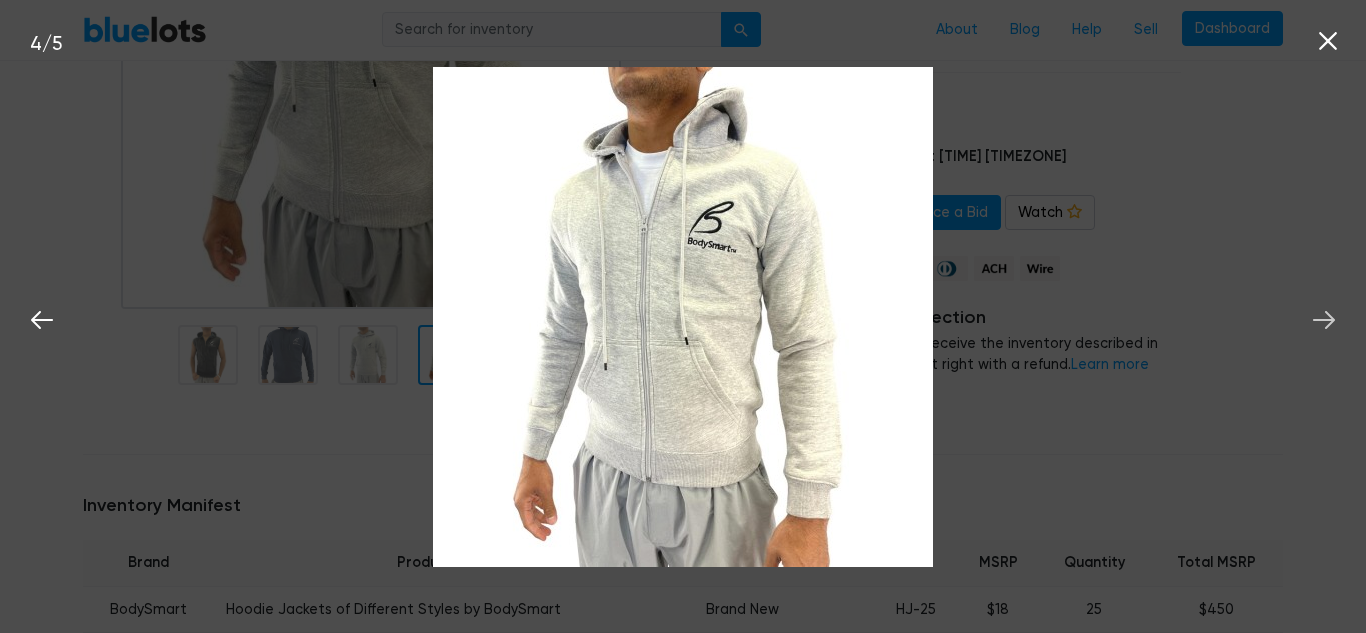 click 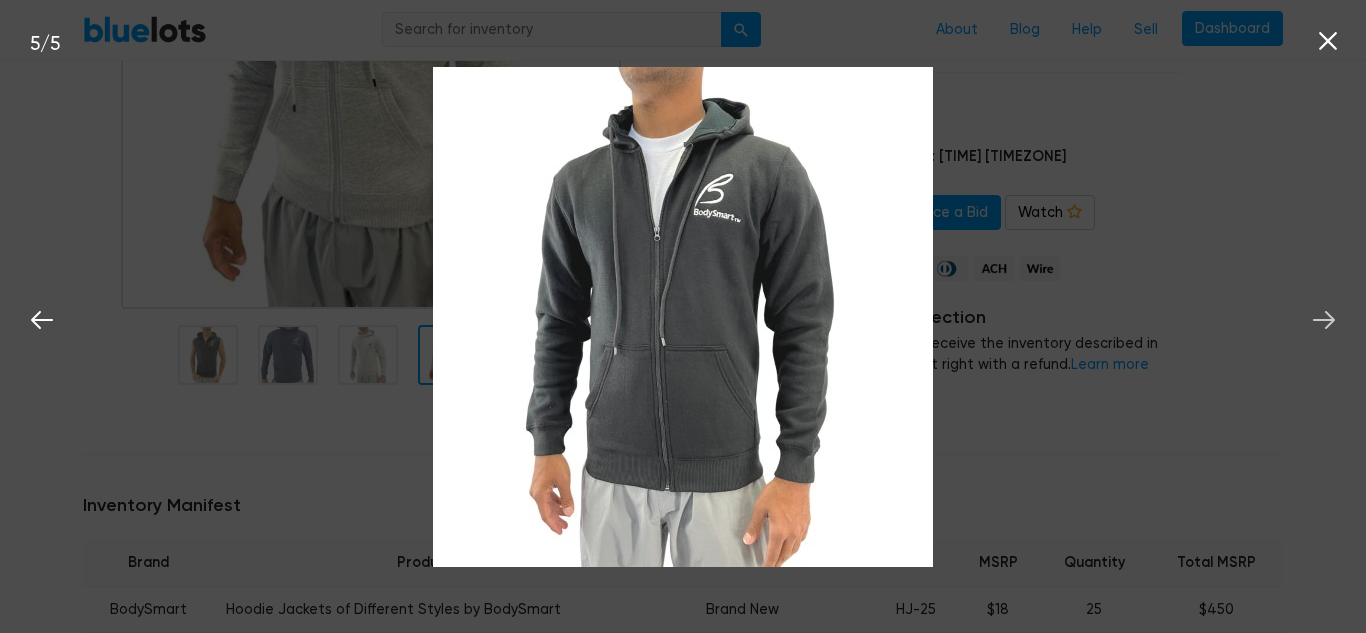 click 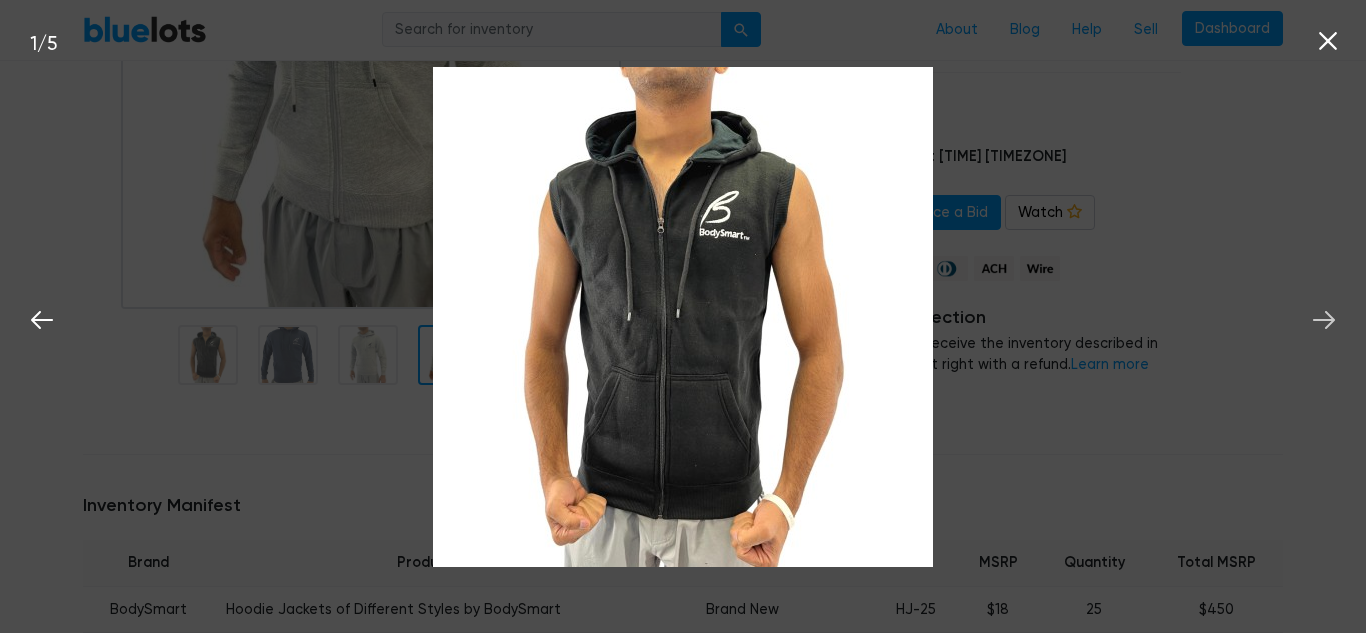 click 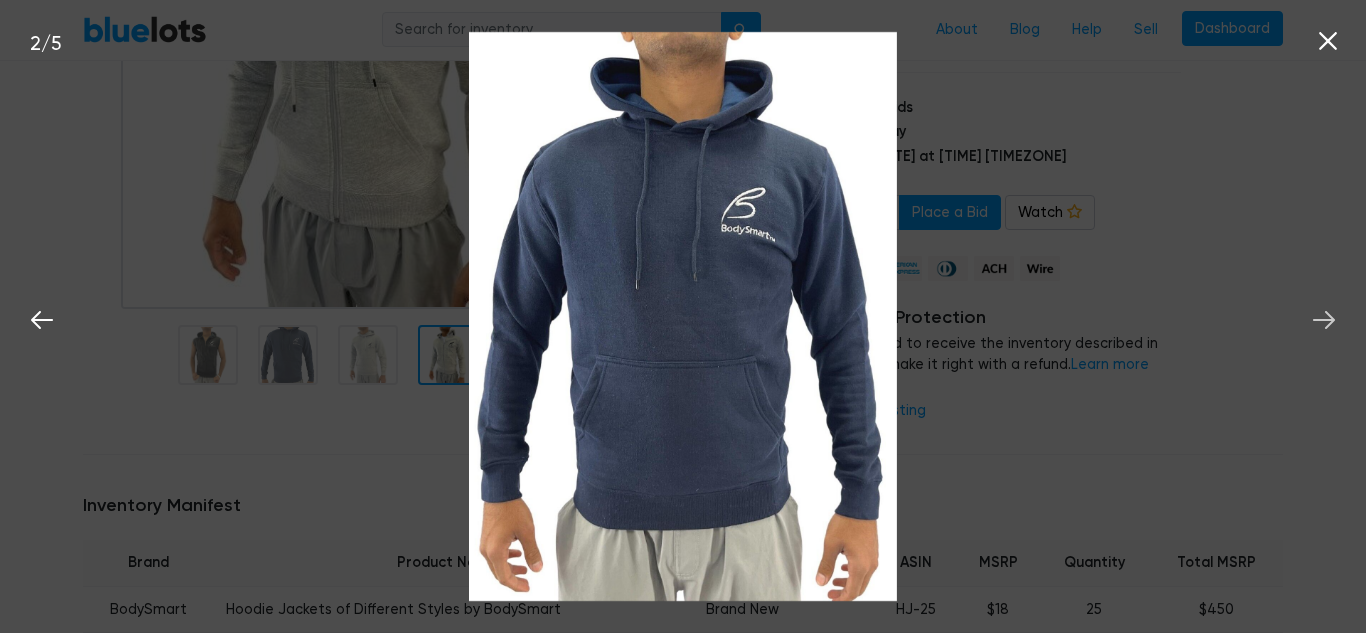 click 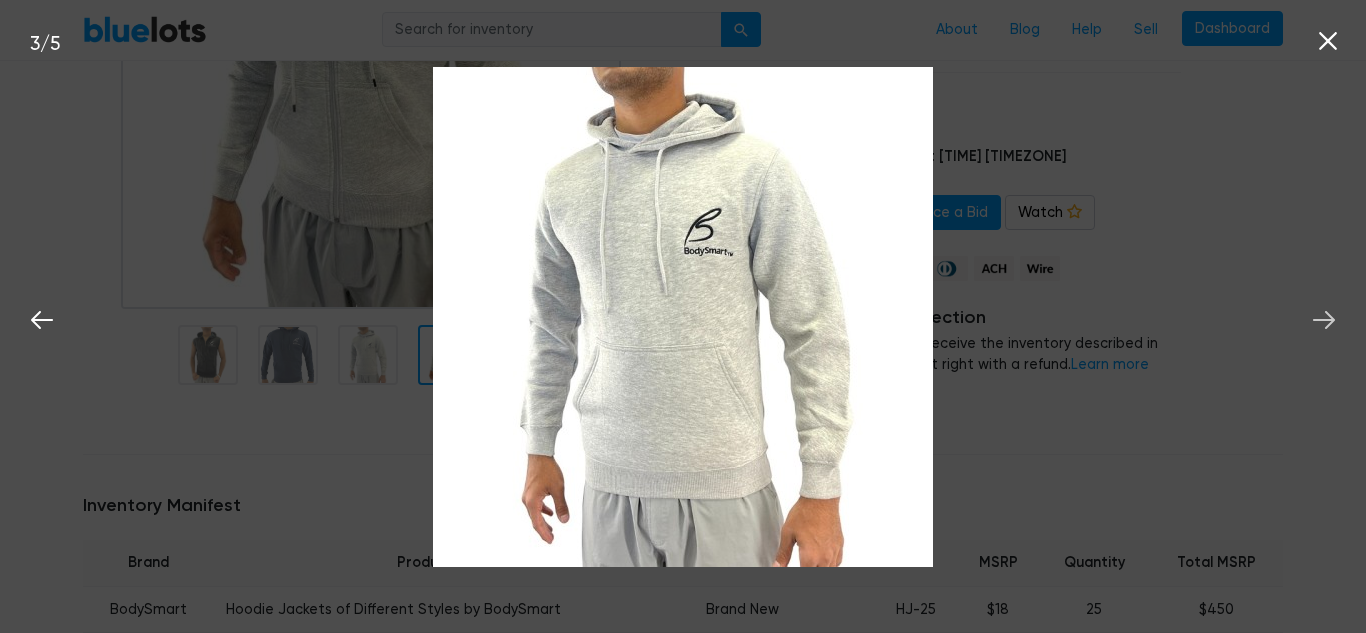 click 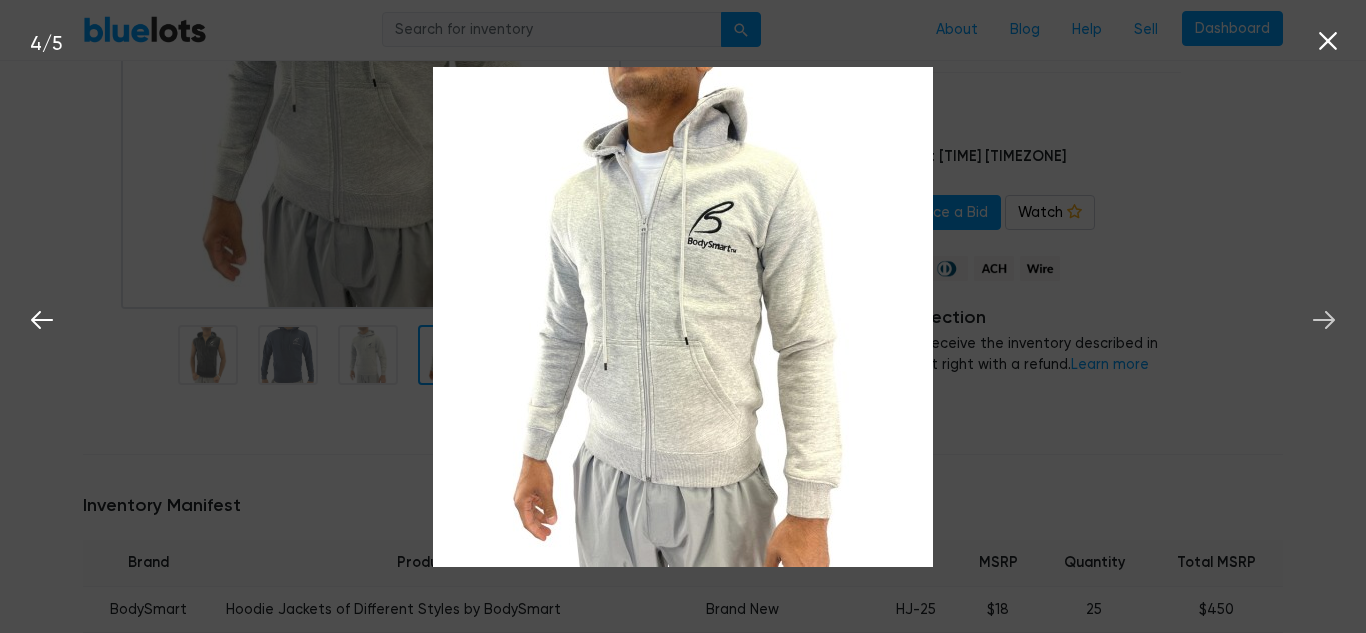 click 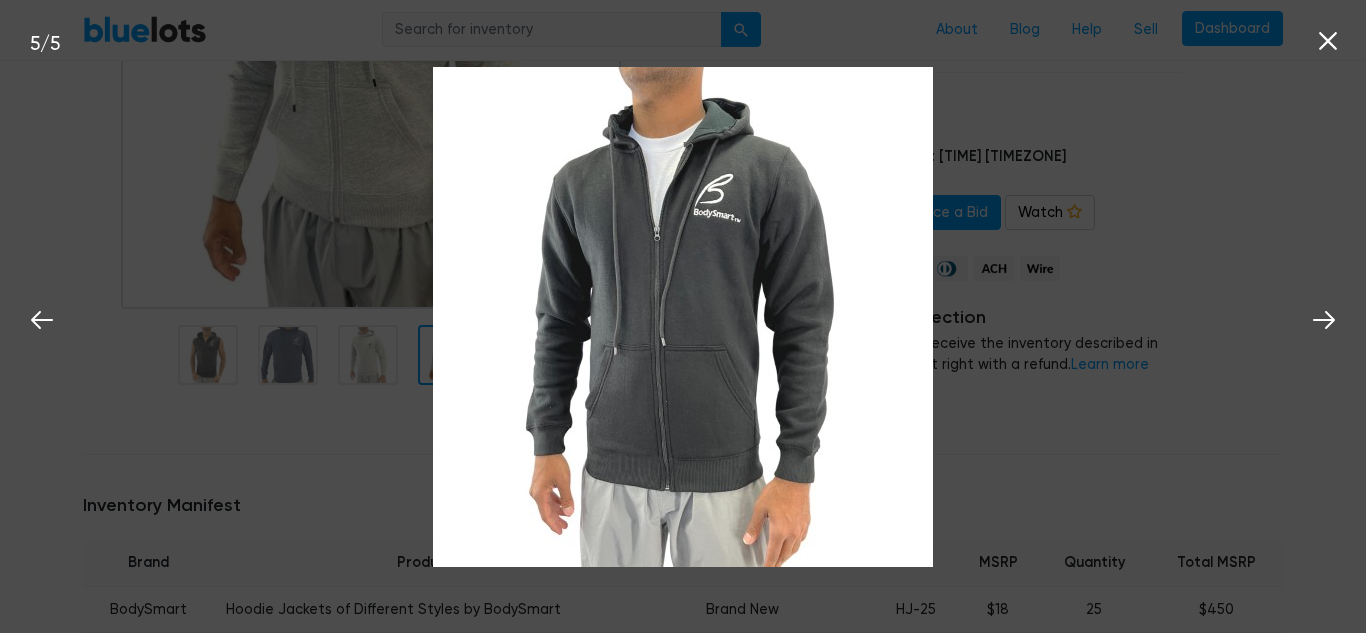 click 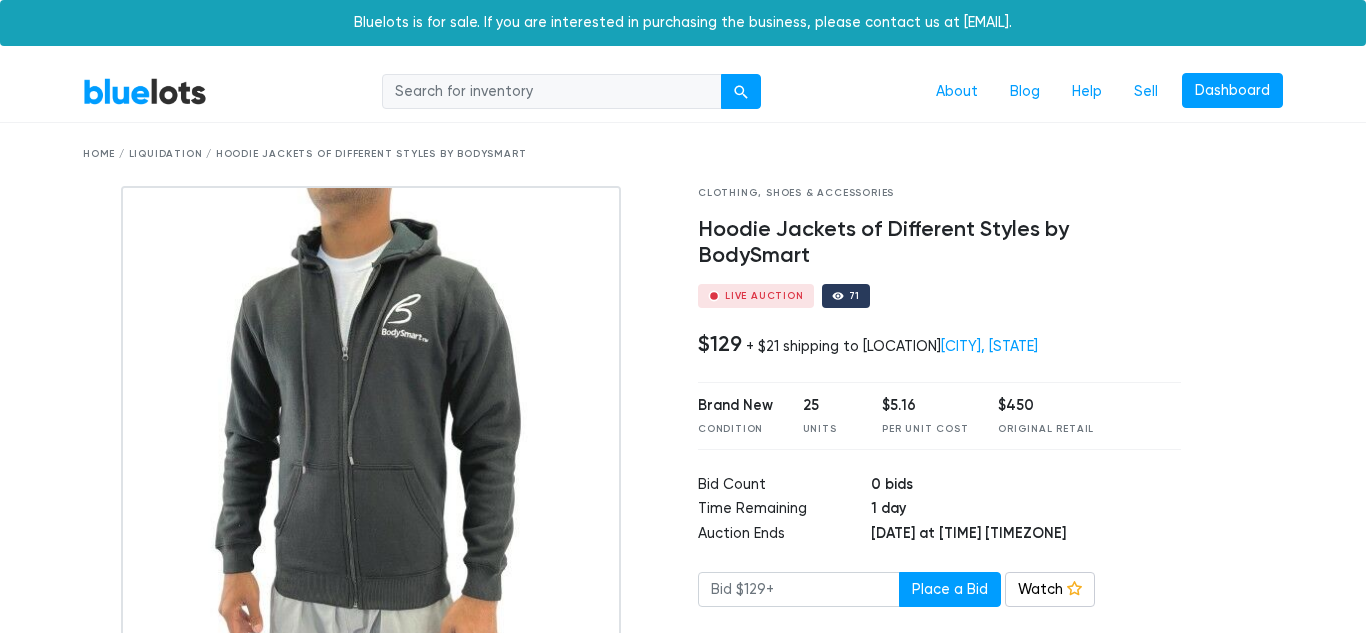 scroll, scrollTop: 7, scrollLeft: 0, axis: vertical 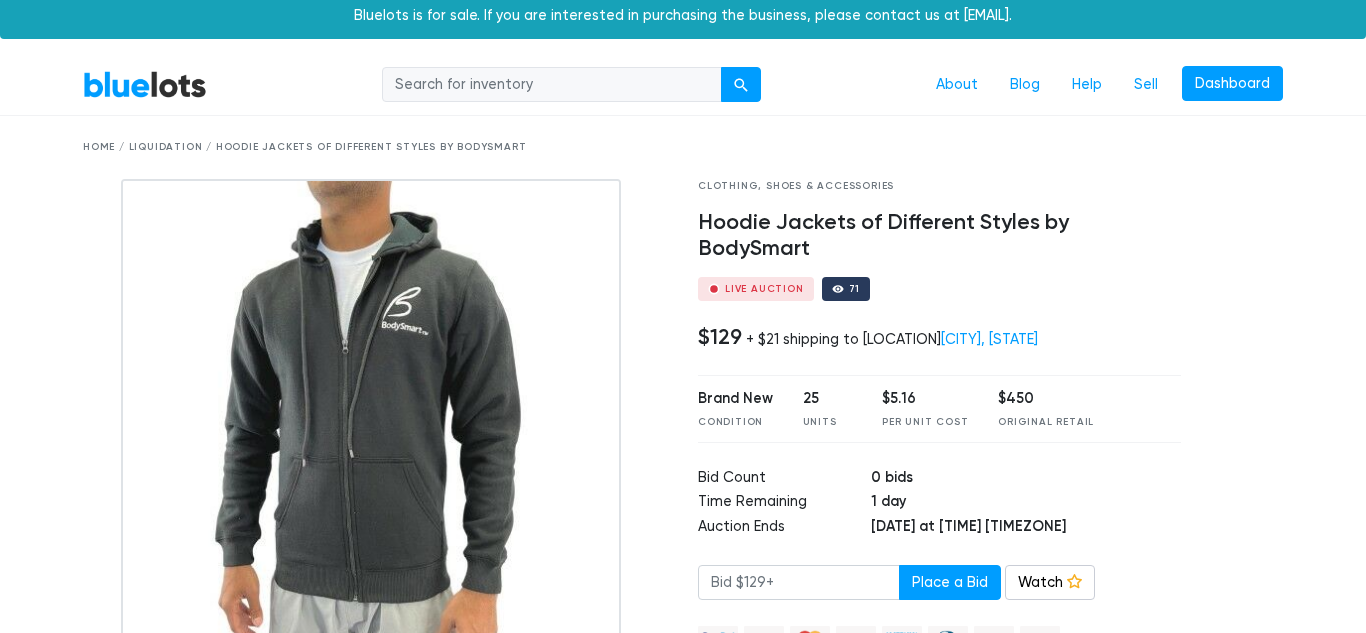 click at bounding box center (371, 429) 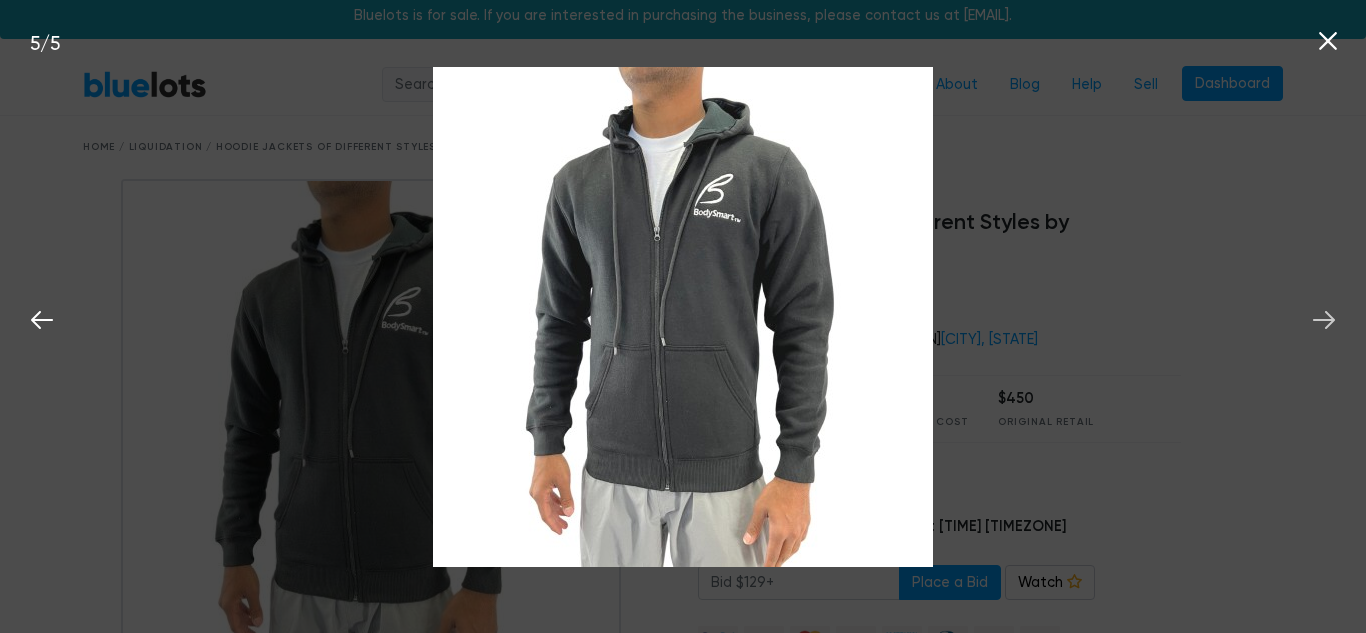 click 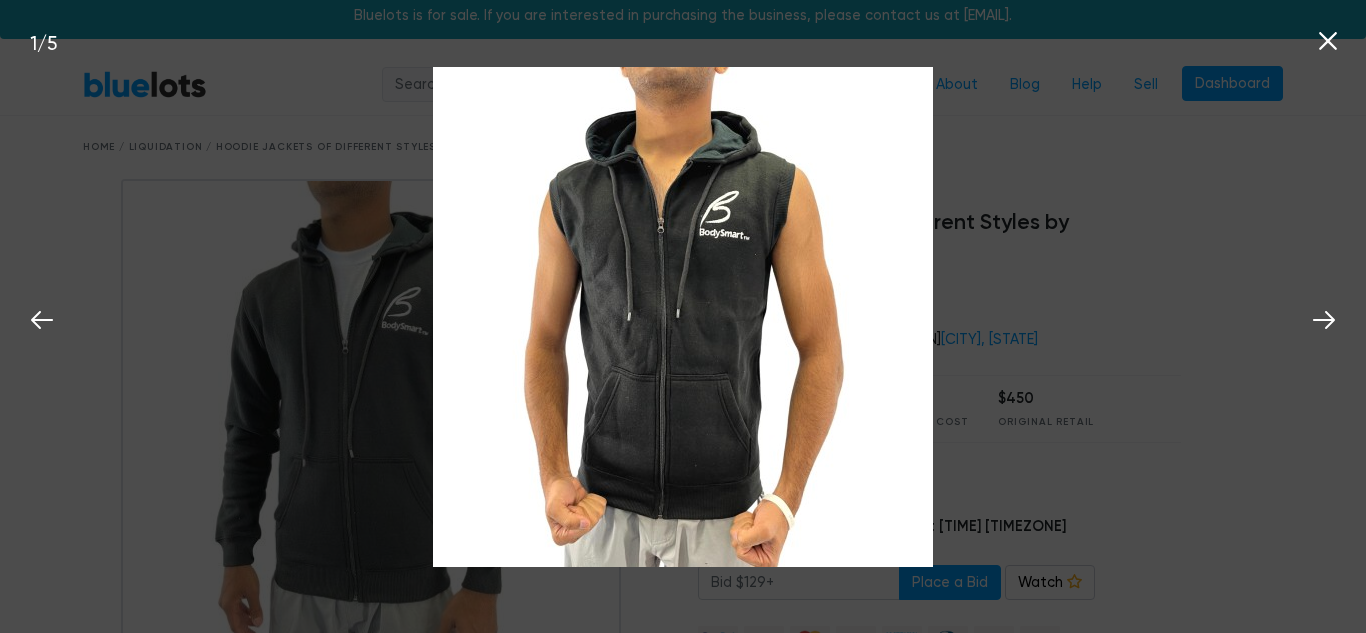 click 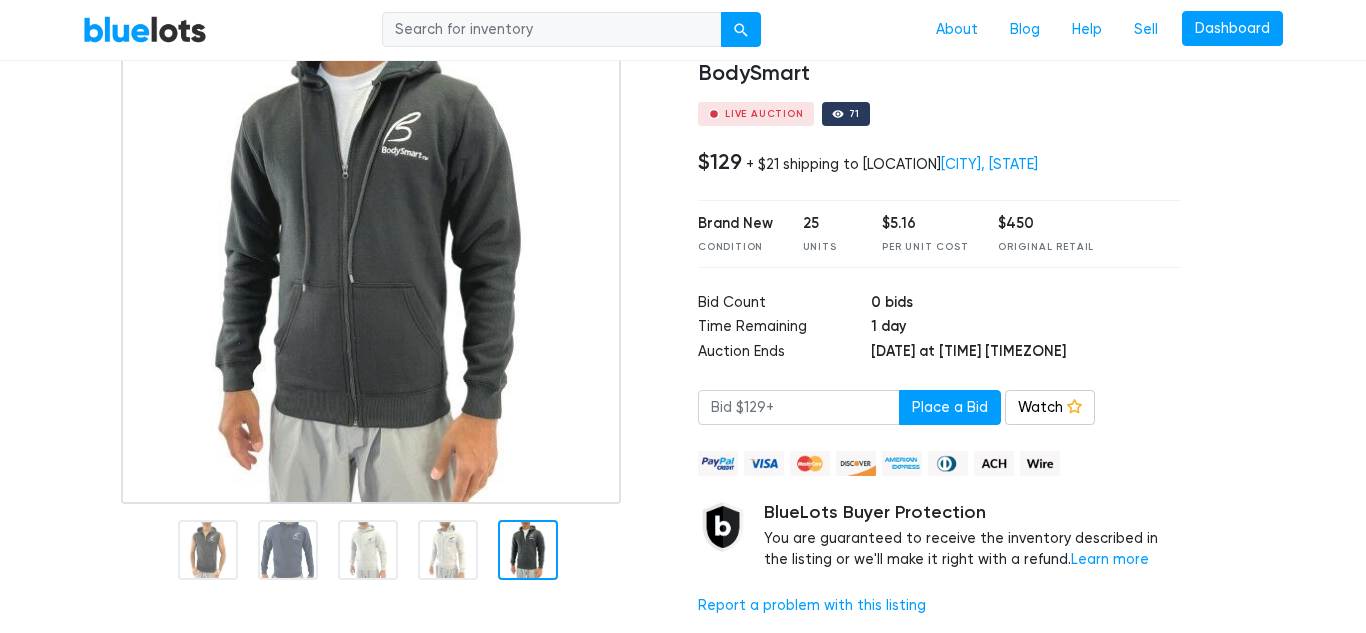 scroll, scrollTop: 192, scrollLeft: 0, axis: vertical 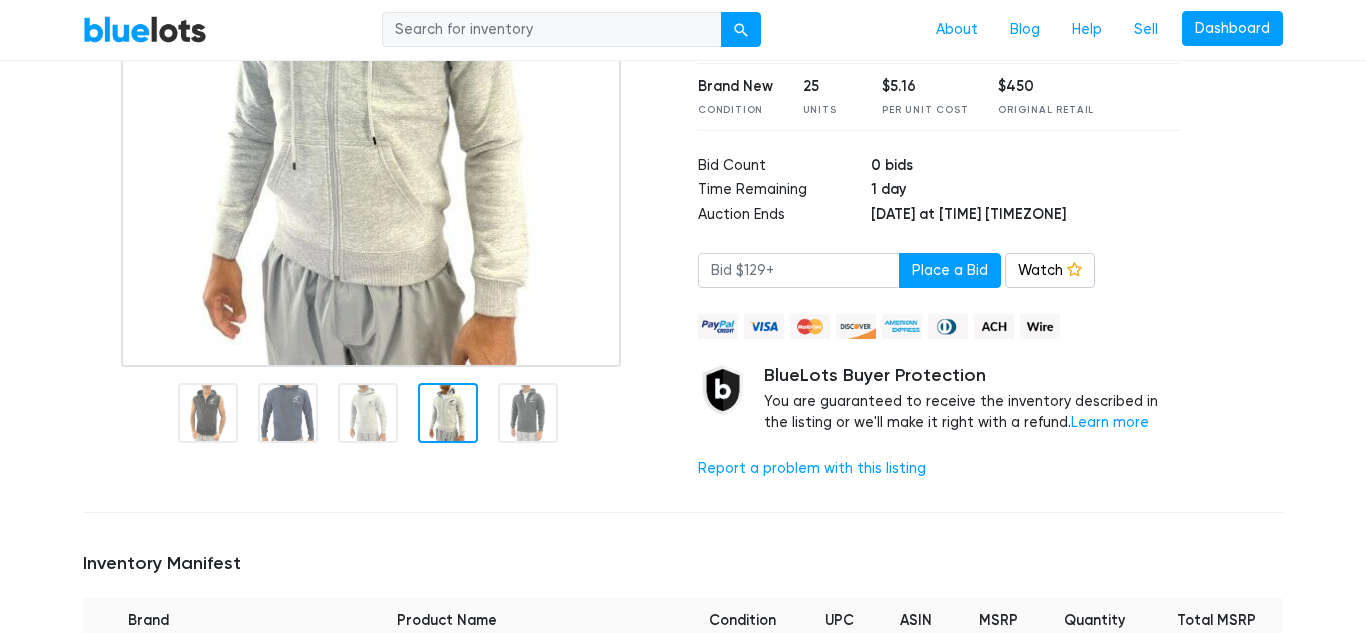 click at bounding box center (448, 413) 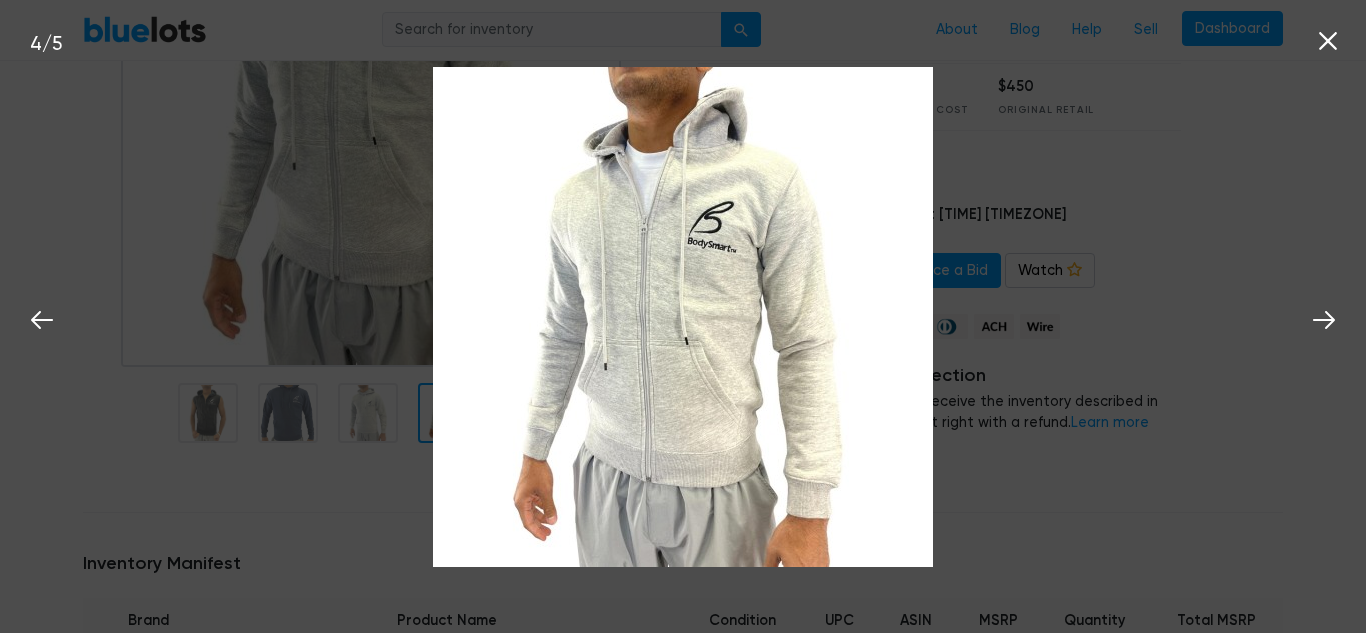 click 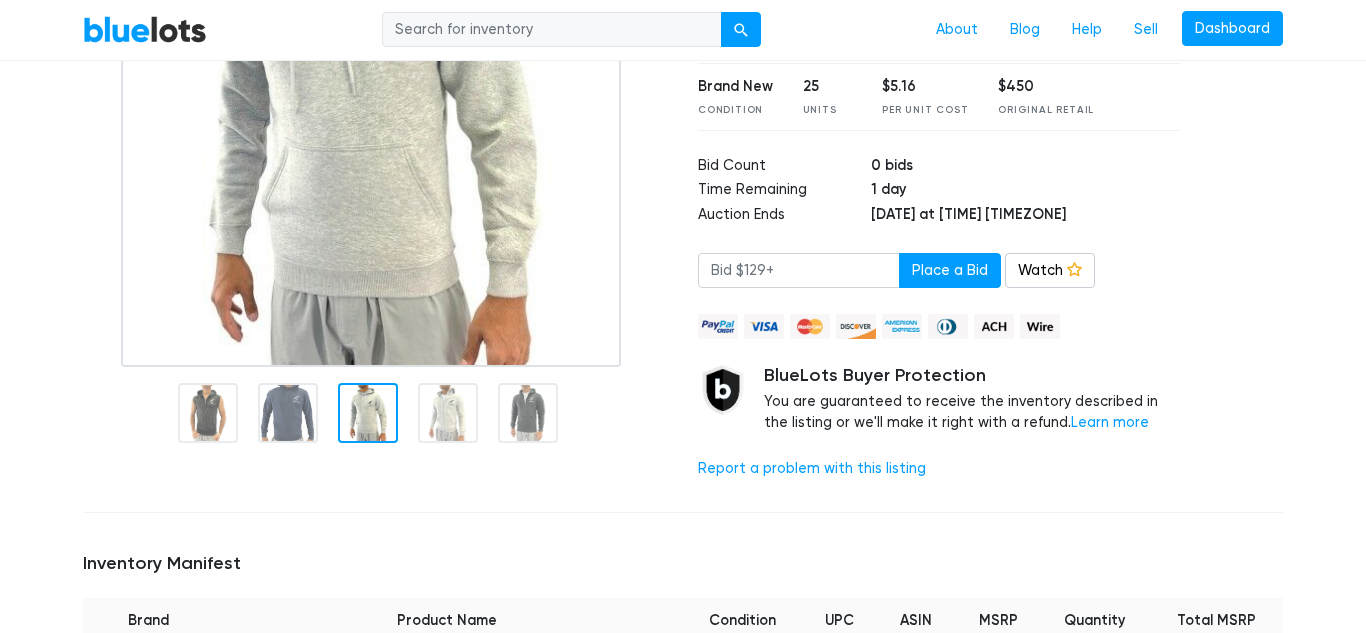 click at bounding box center (368, 413) 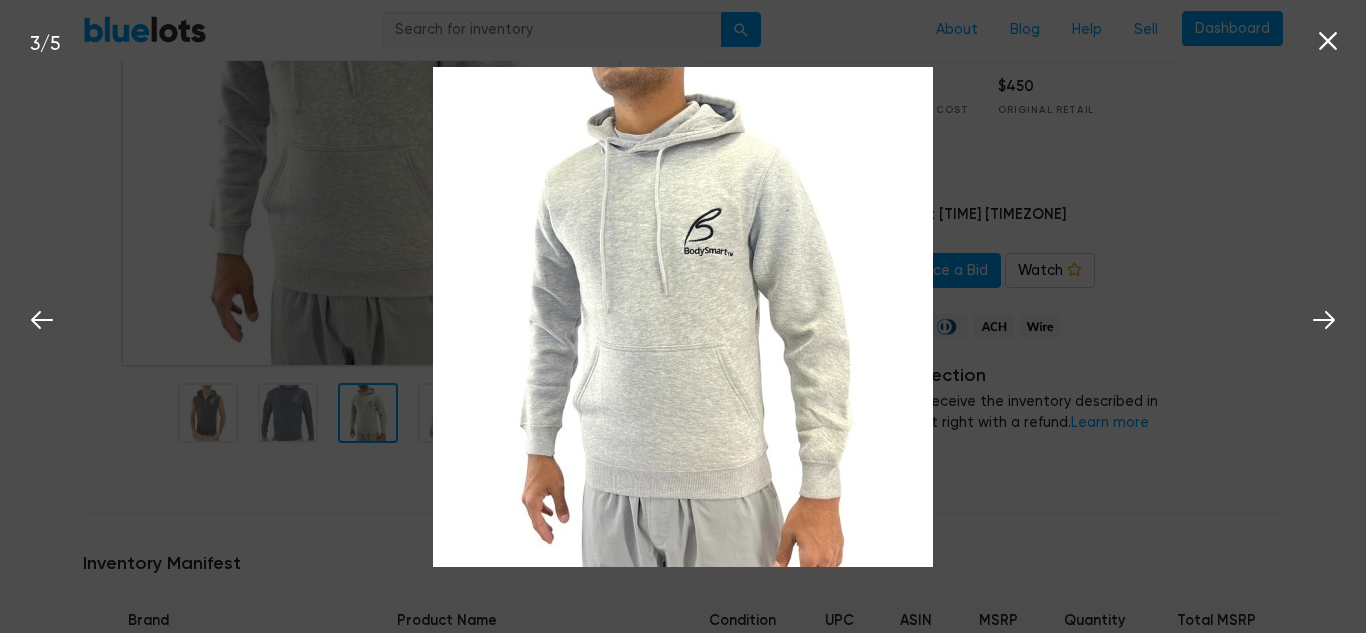 click 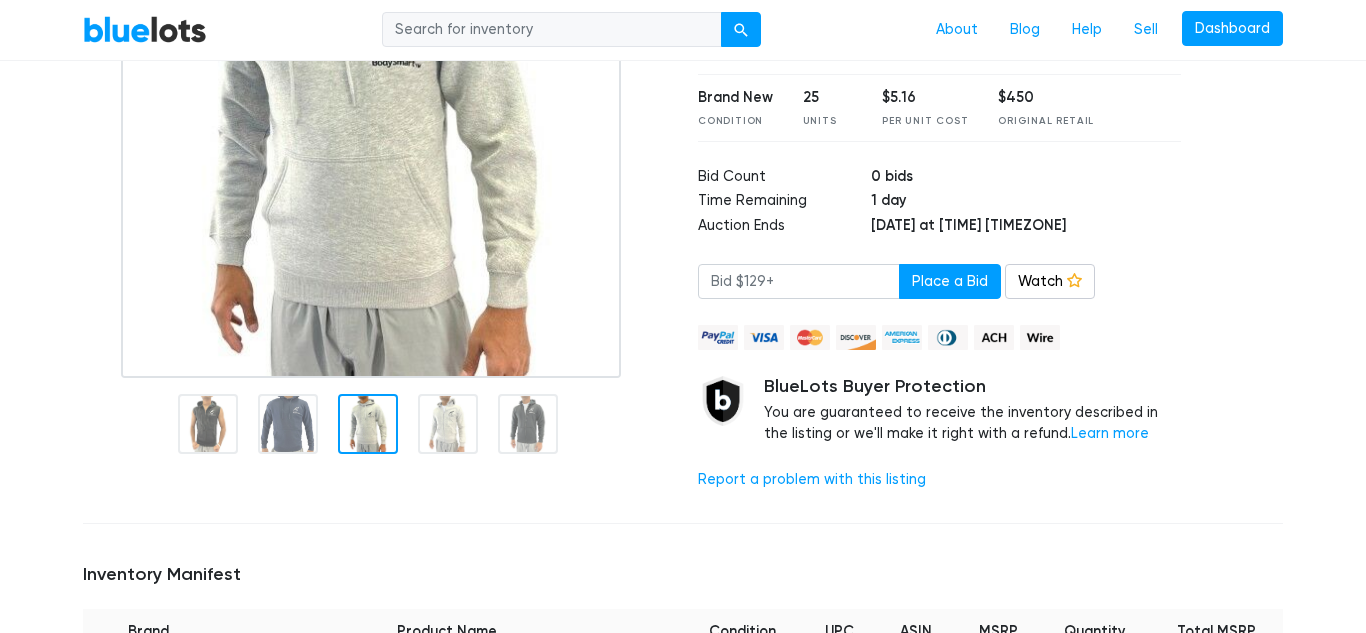 click at bounding box center [375, 128] 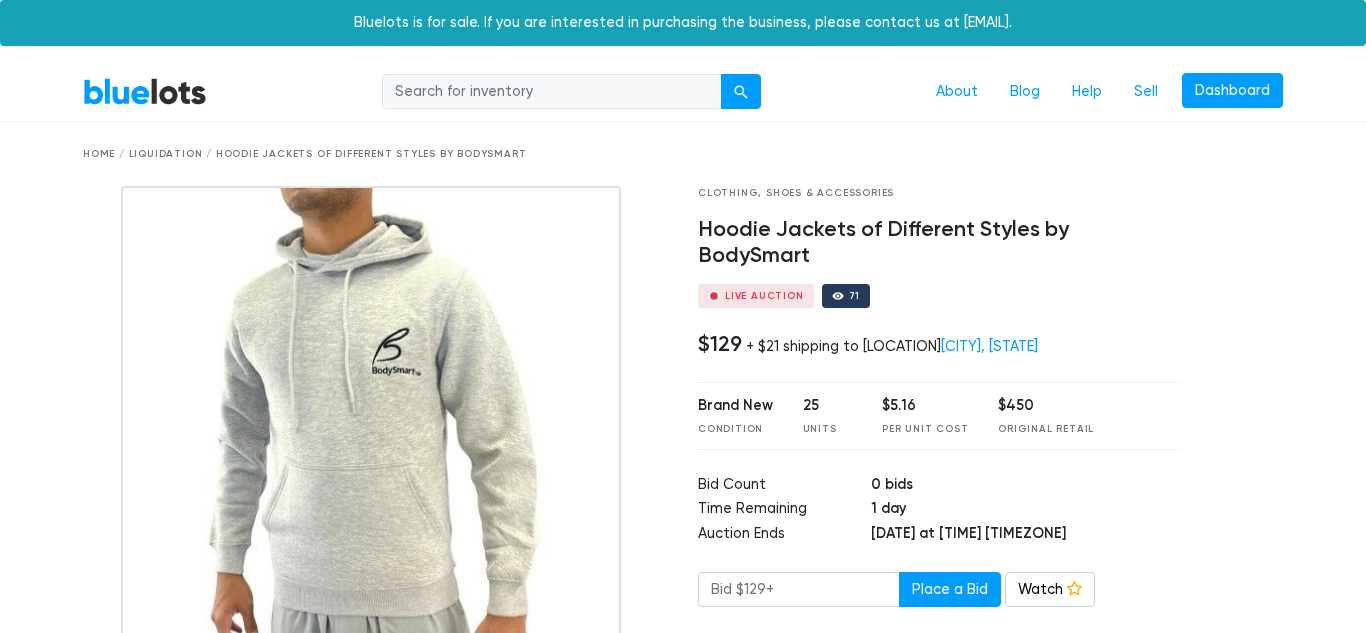 scroll, scrollTop: 2, scrollLeft: 0, axis: vertical 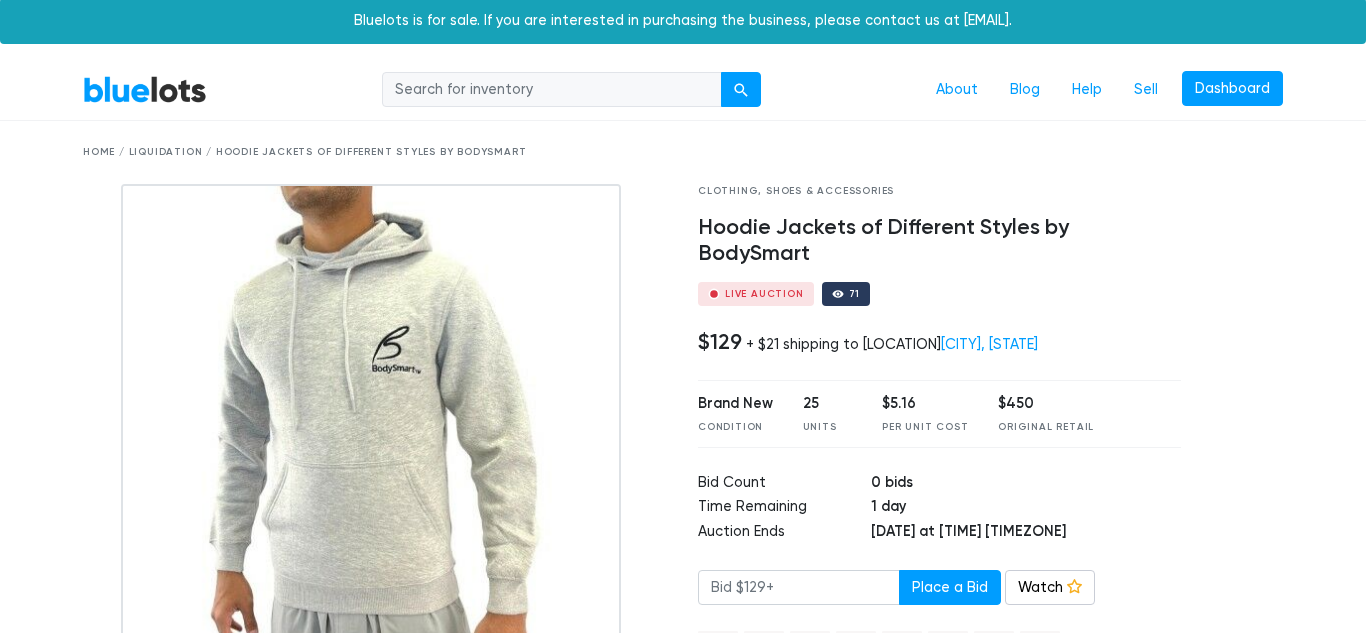 click at bounding box center (375, 434) 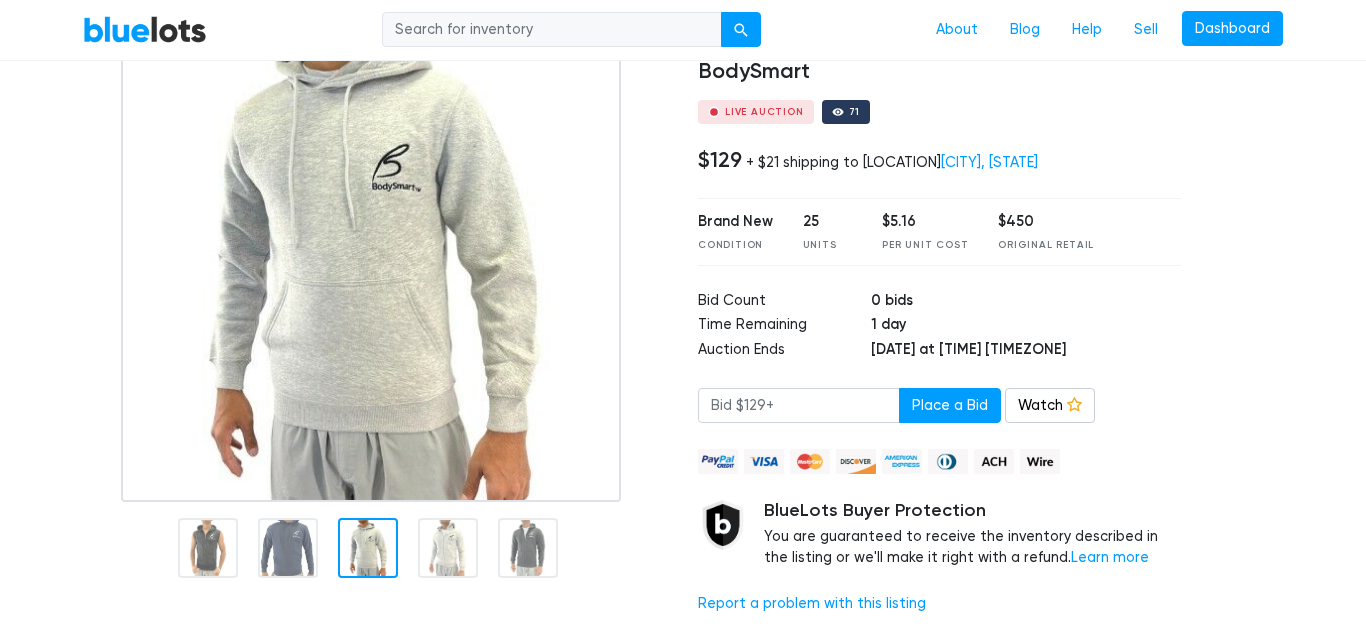 scroll, scrollTop: 185, scrollLeft: 0, axis: vertical 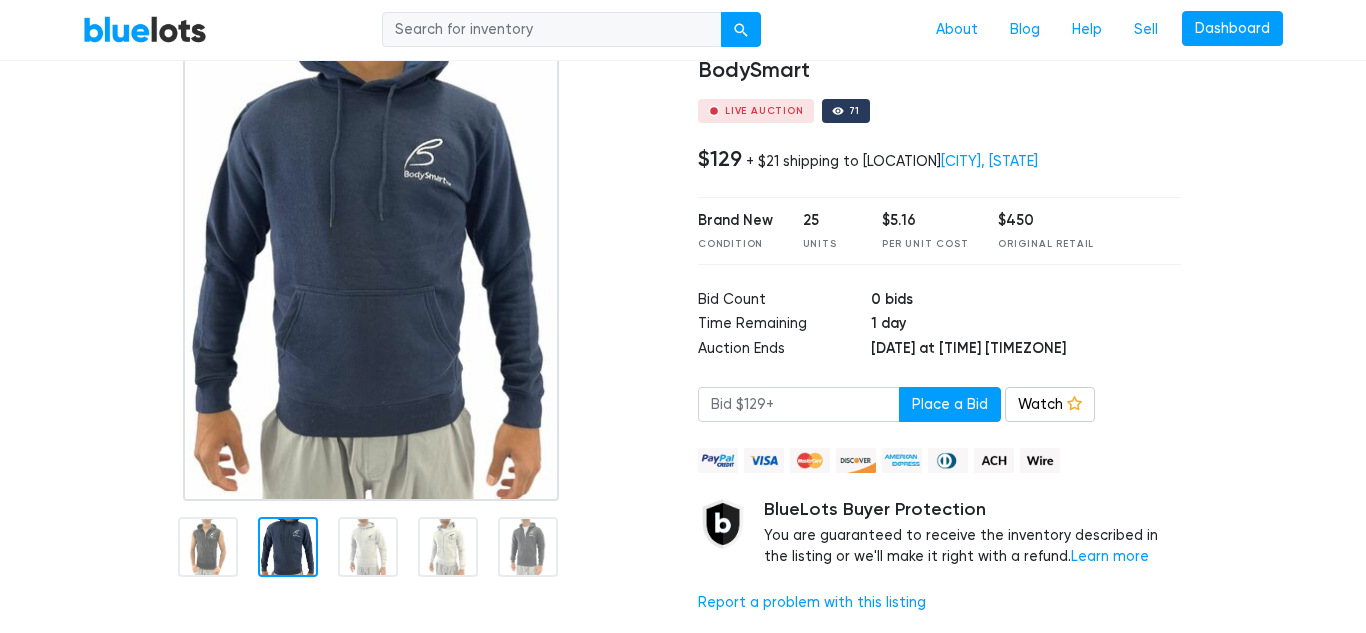 click at bounding box center [288, 547] 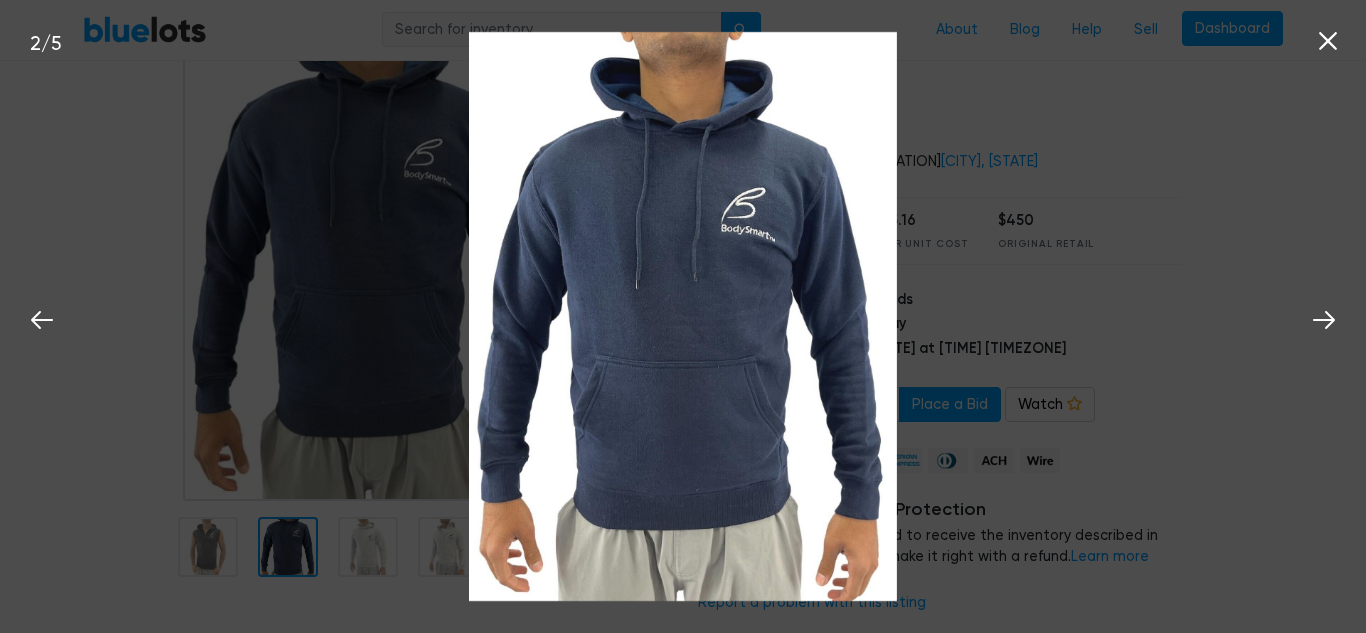 click 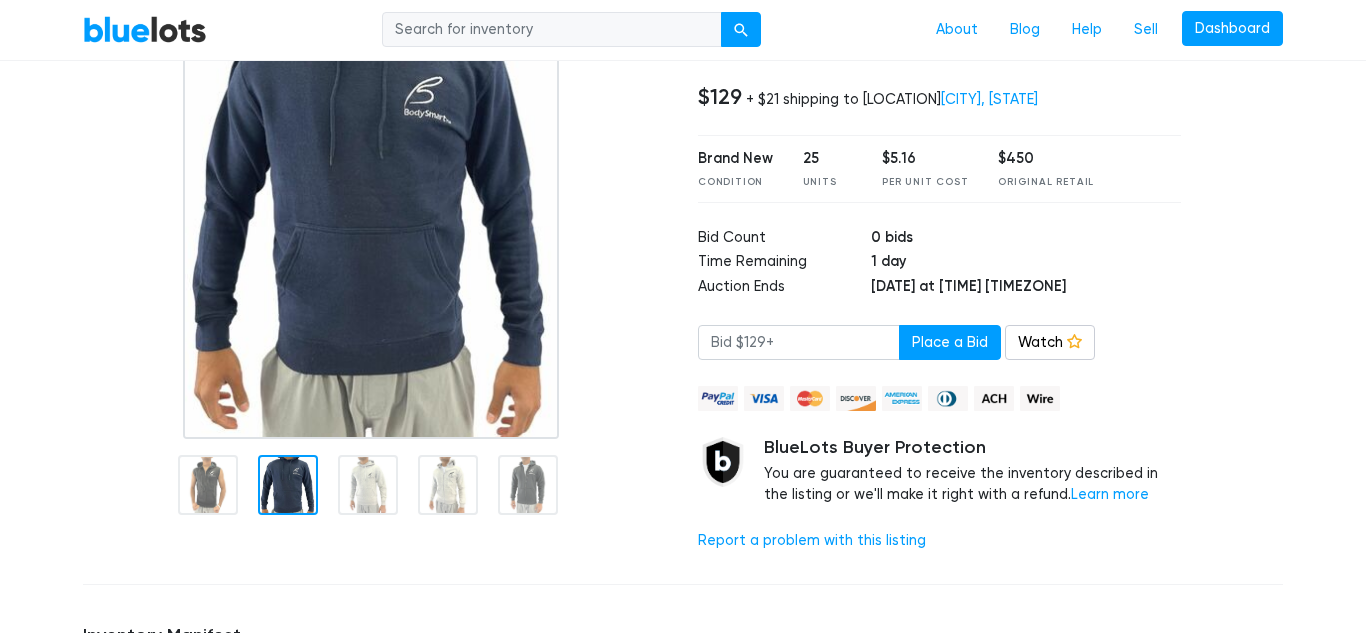 scroll, scrollTop: 251, scrollLeft: 0, axis: vertical 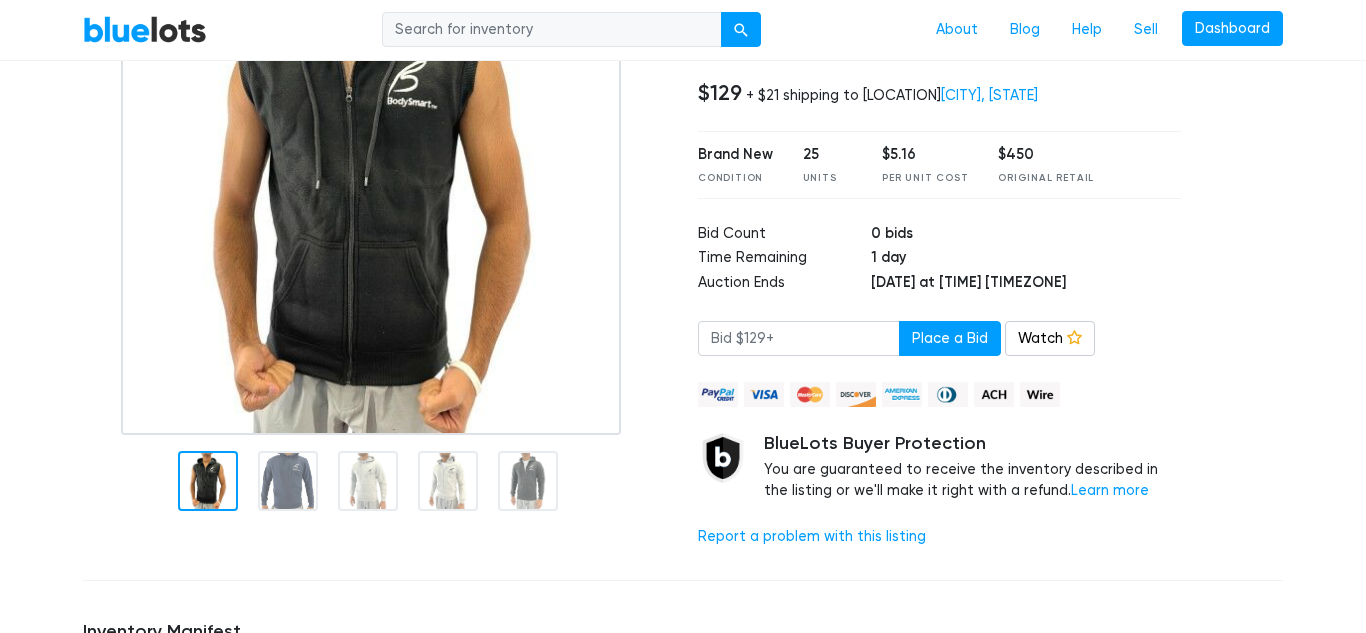click at bounding box center (208, 481) 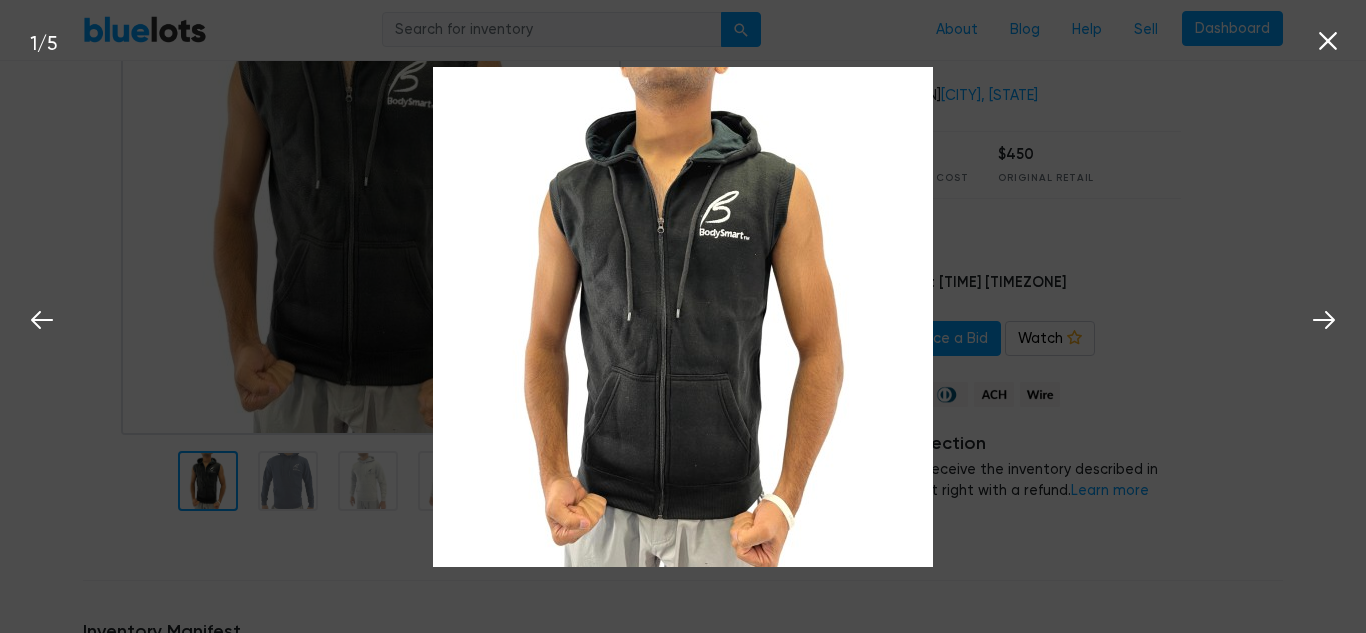 click 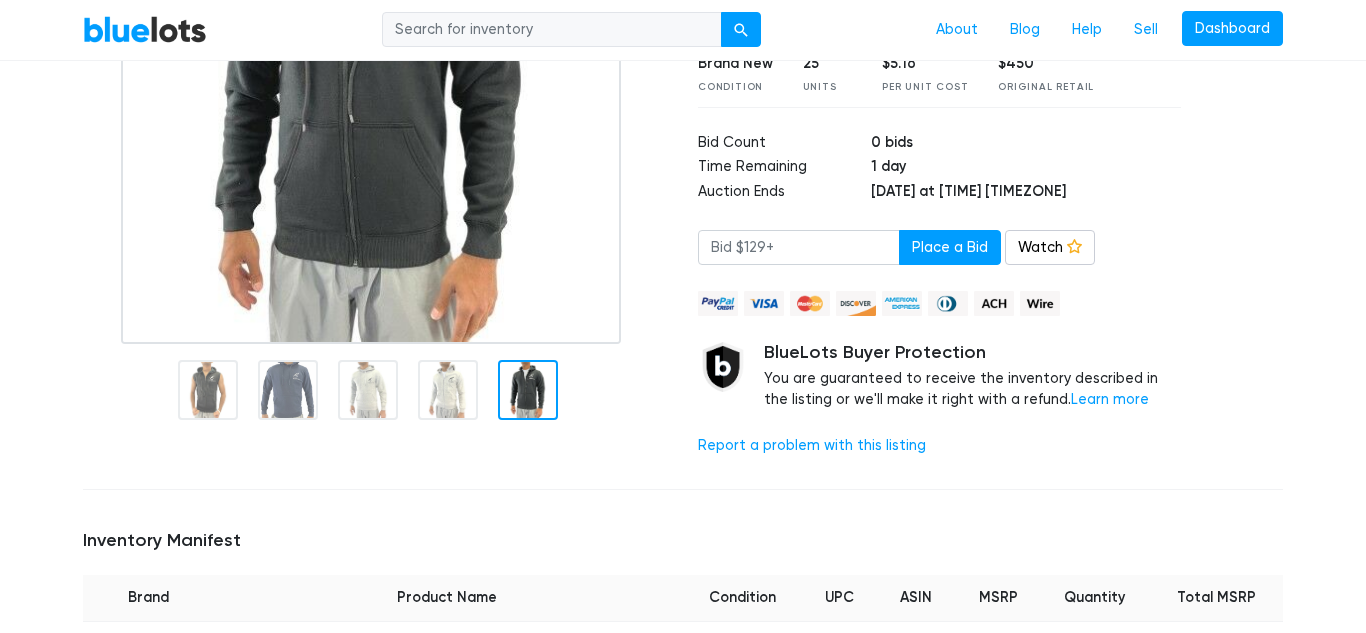 scroll, scrollTop: 347, scrollLeft: 0, axis: vertical 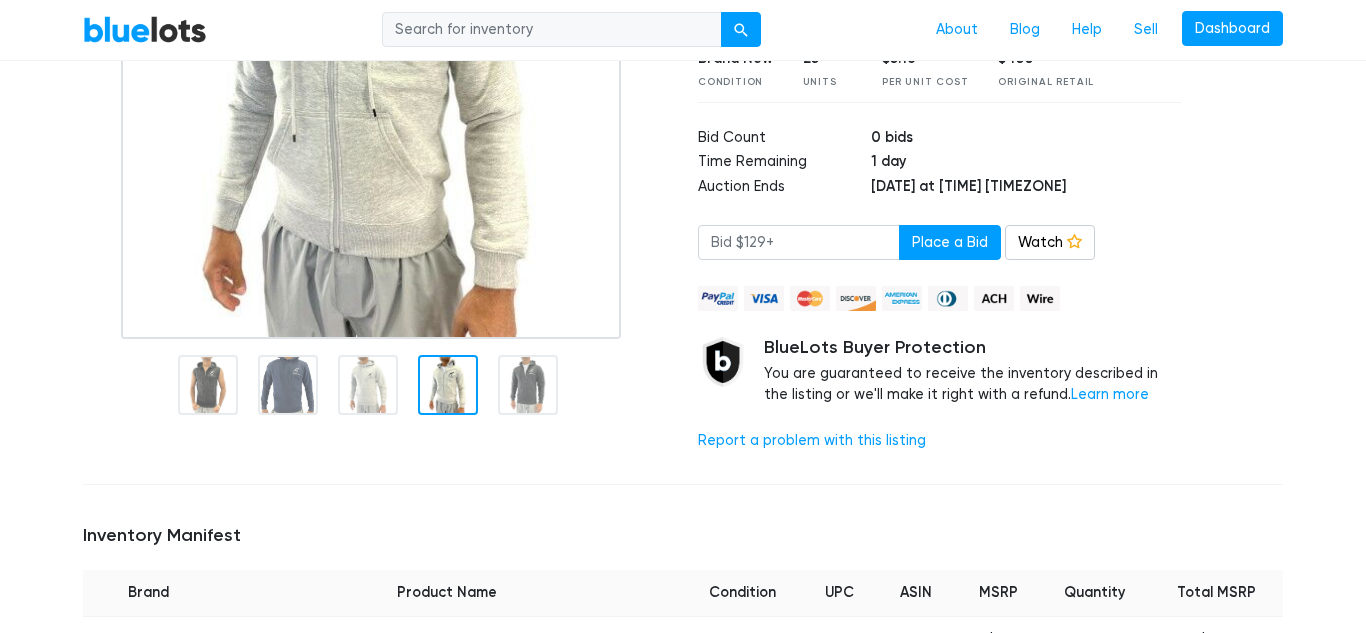 click at bounding box center (448, 385) 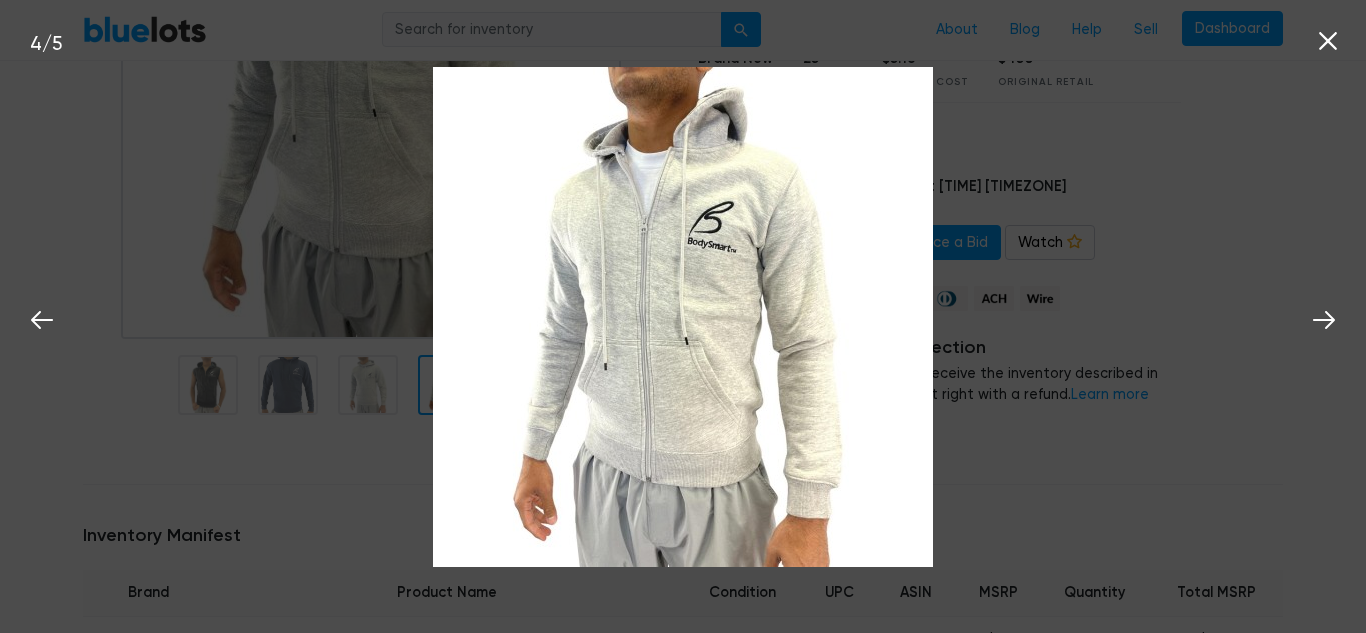 click 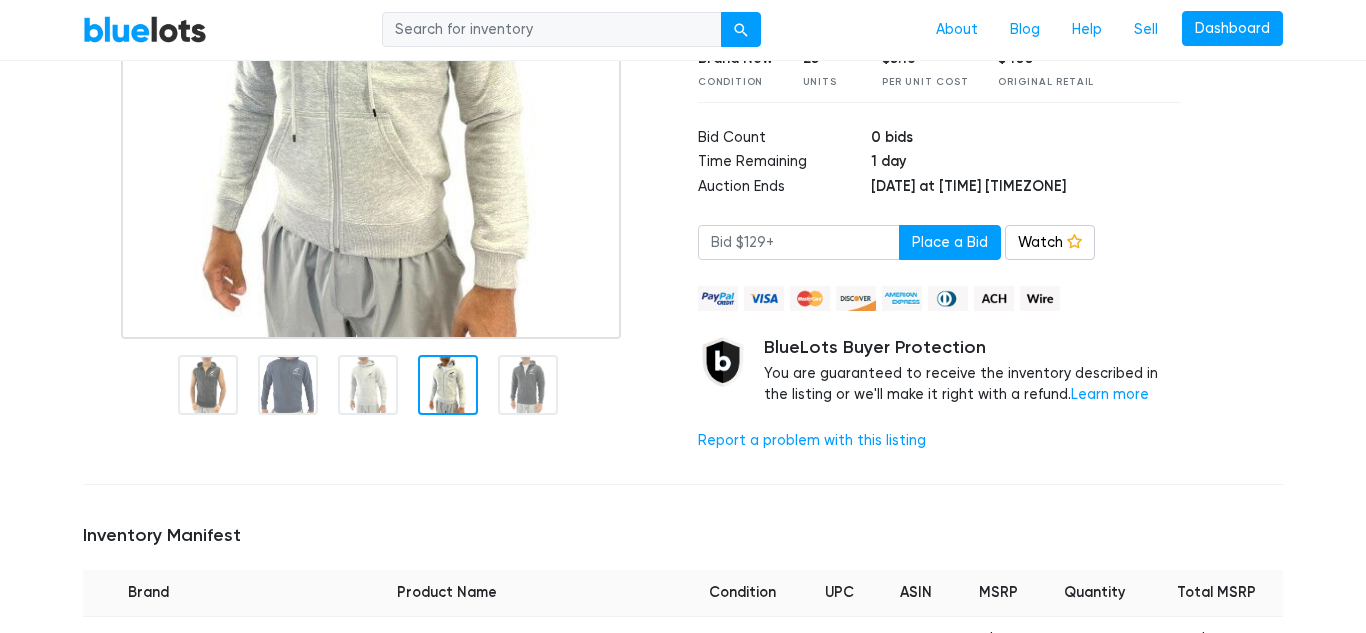 click at bounding box center [371, 89] 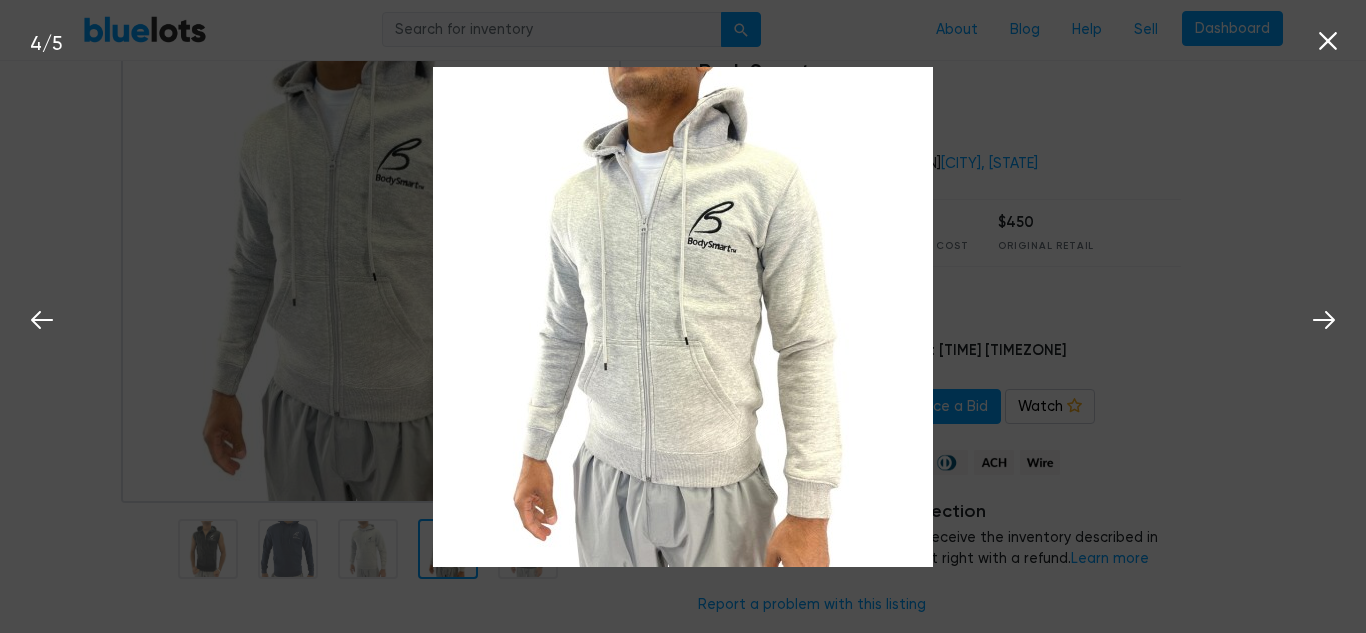 scroll, scrollTop: 186, scrollLeft: 0, axis: vertical 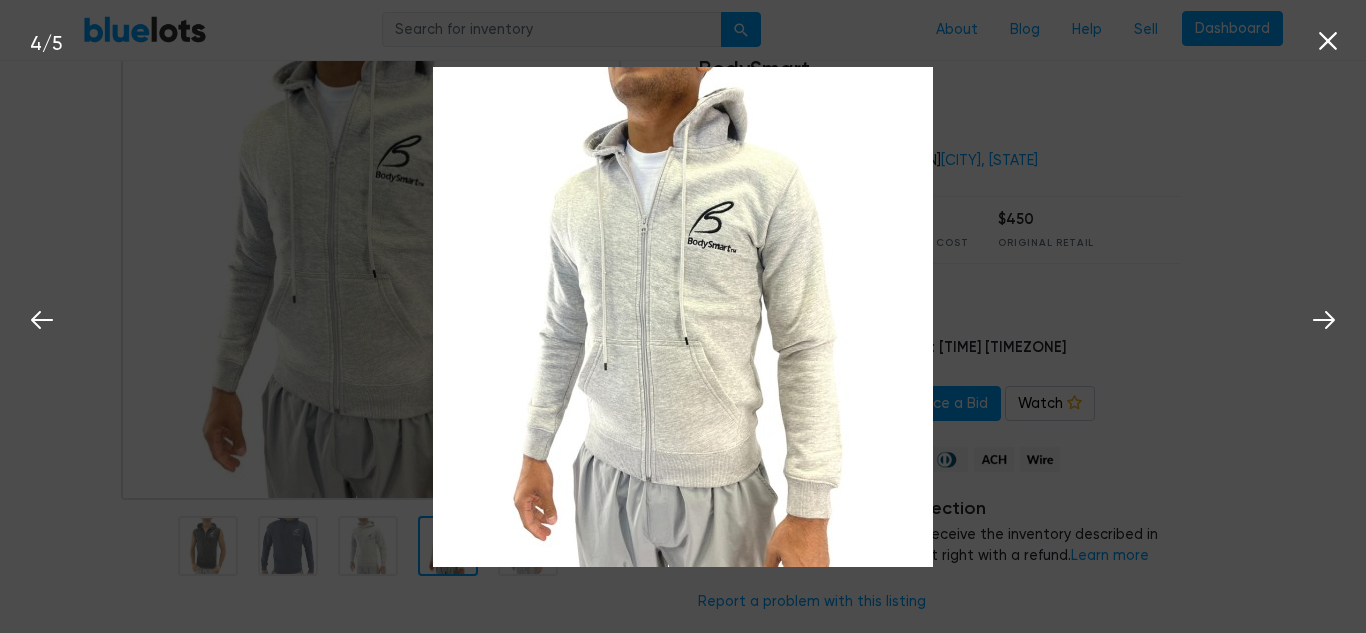 click 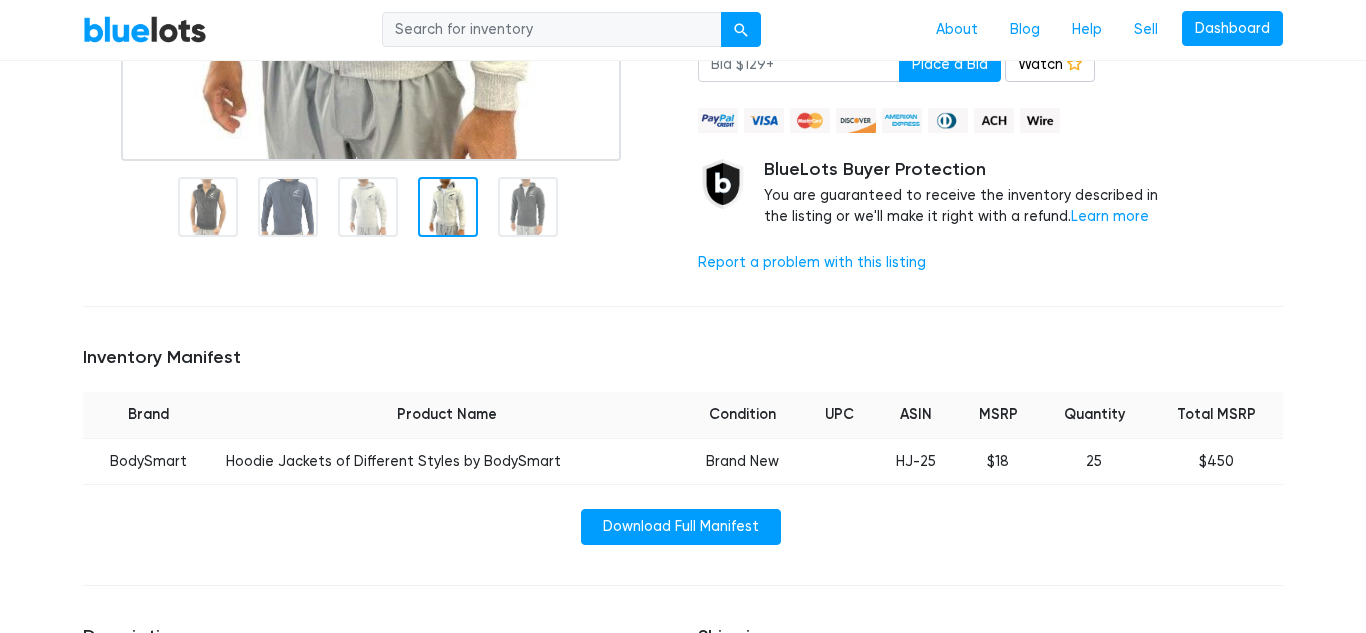 scroll, scrollTop: 530, scrollLeft: 0, axis: vertical 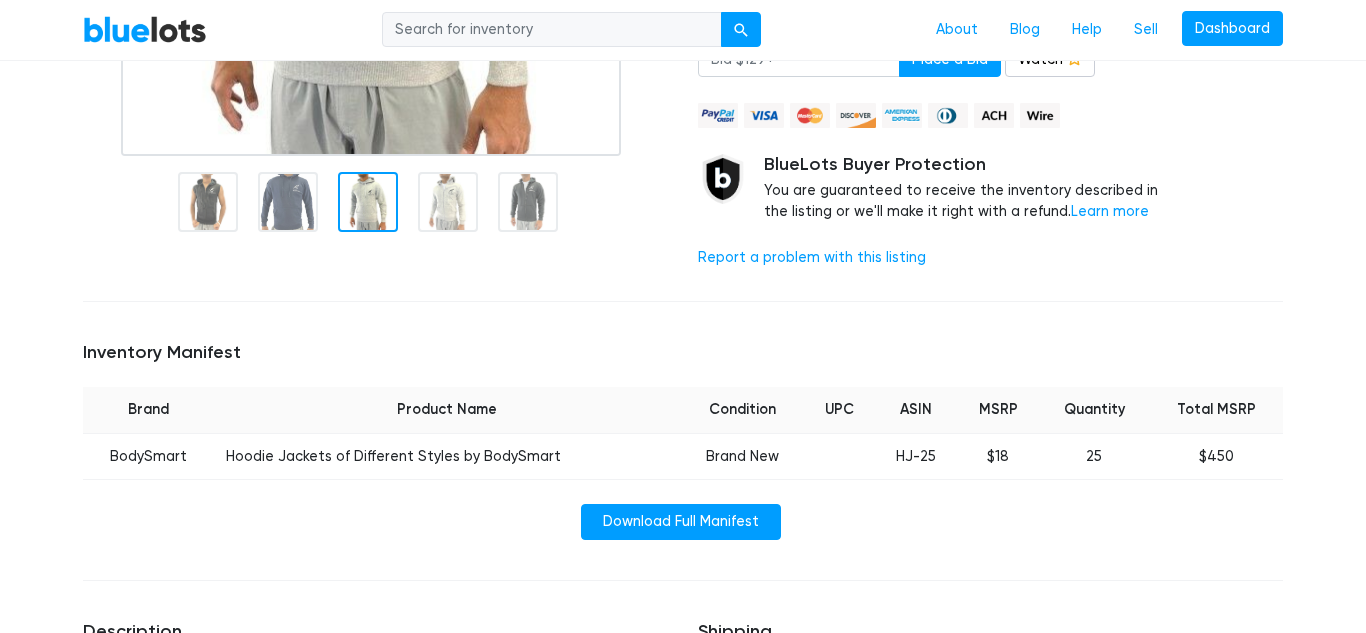 click at bounding box center (368, 202) 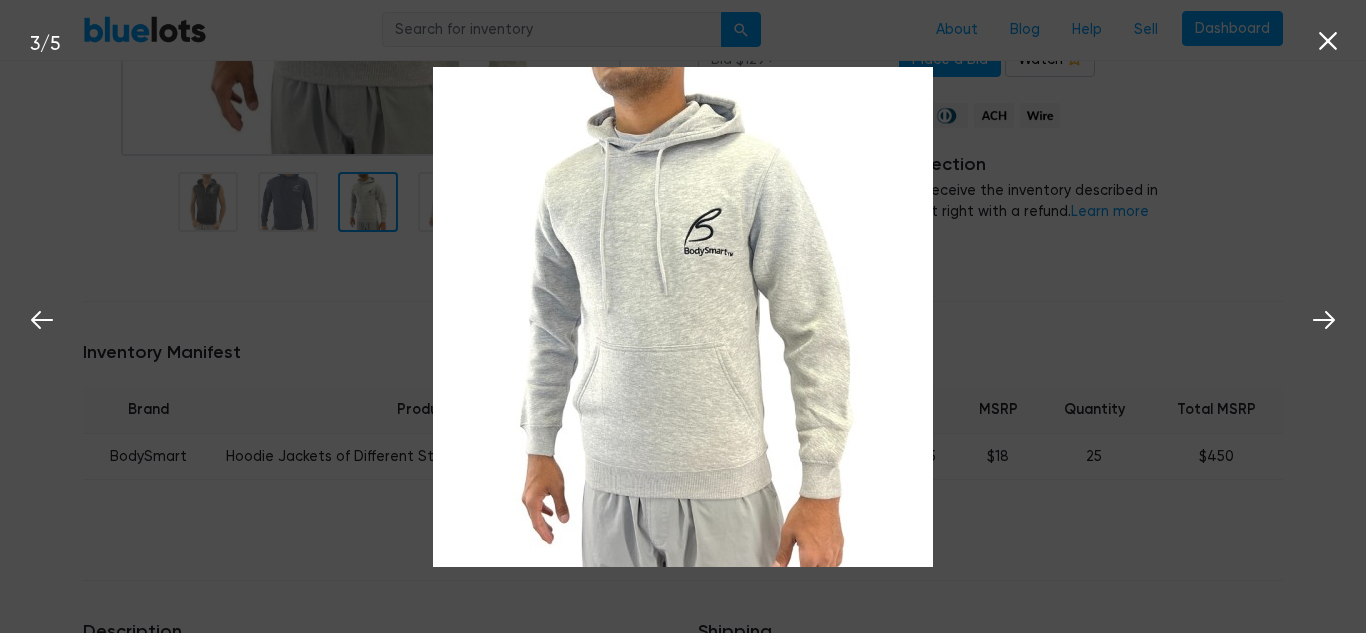 click 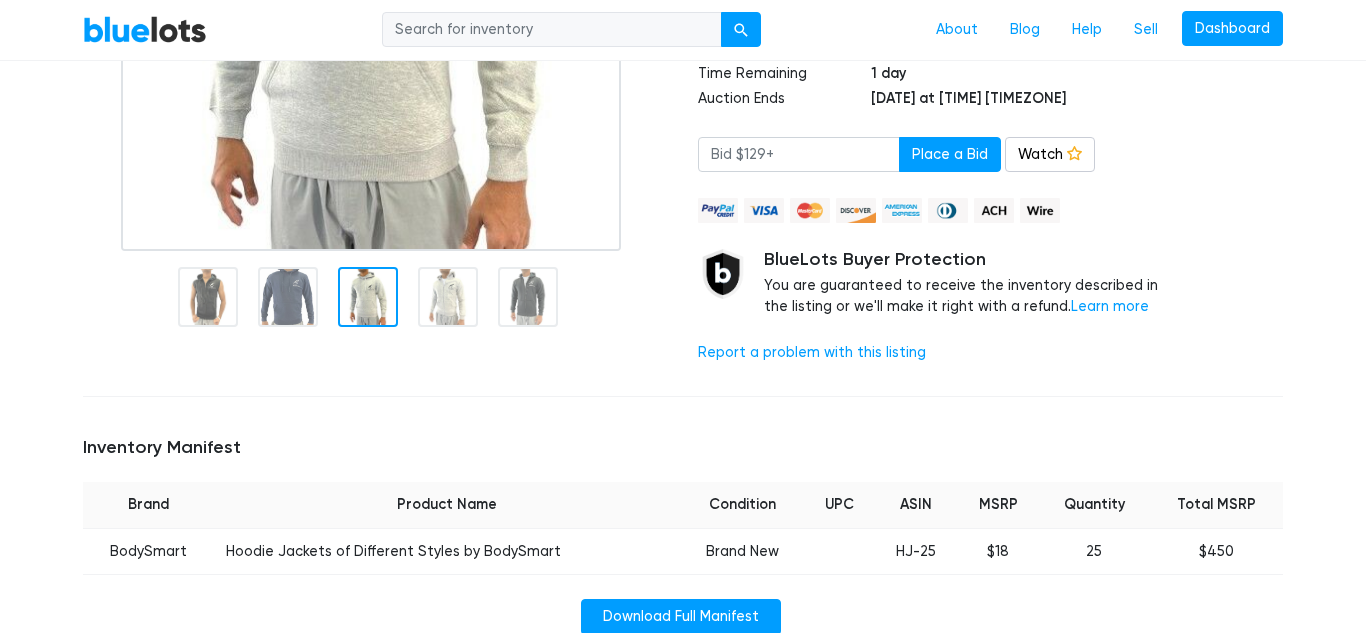 scroll, scrollTop: 430, scrollLeft: 0, axis: vertical 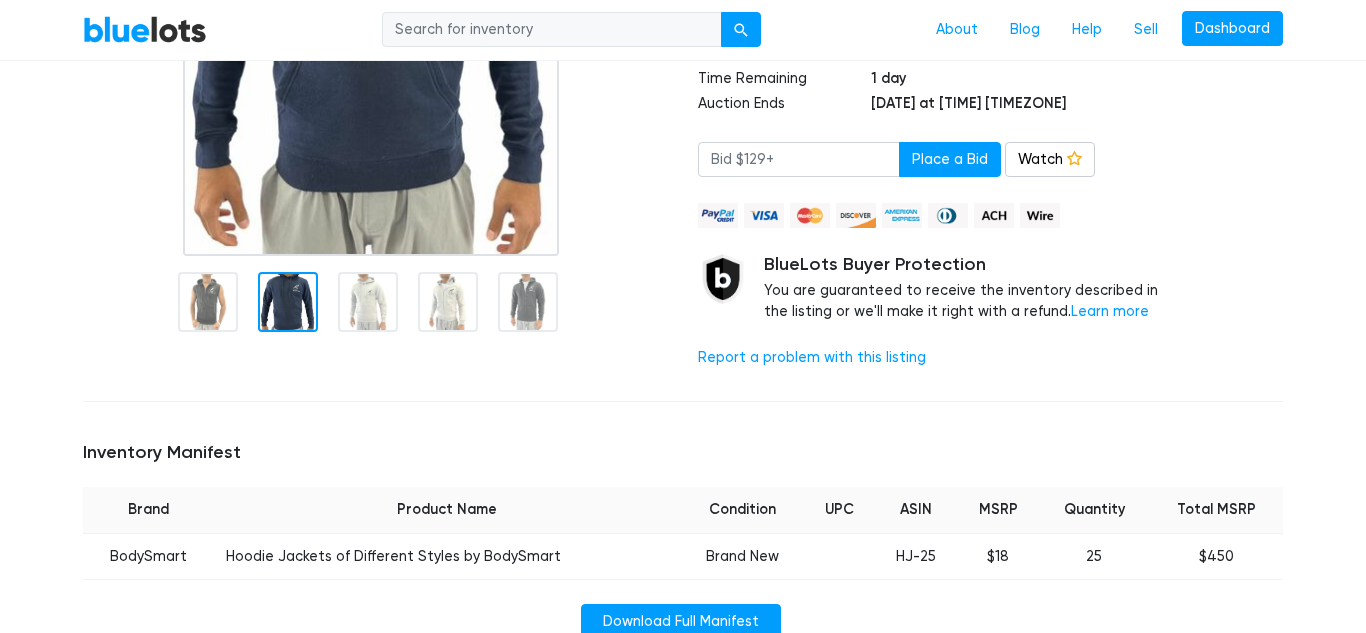 click at bounding box center (288, 302) 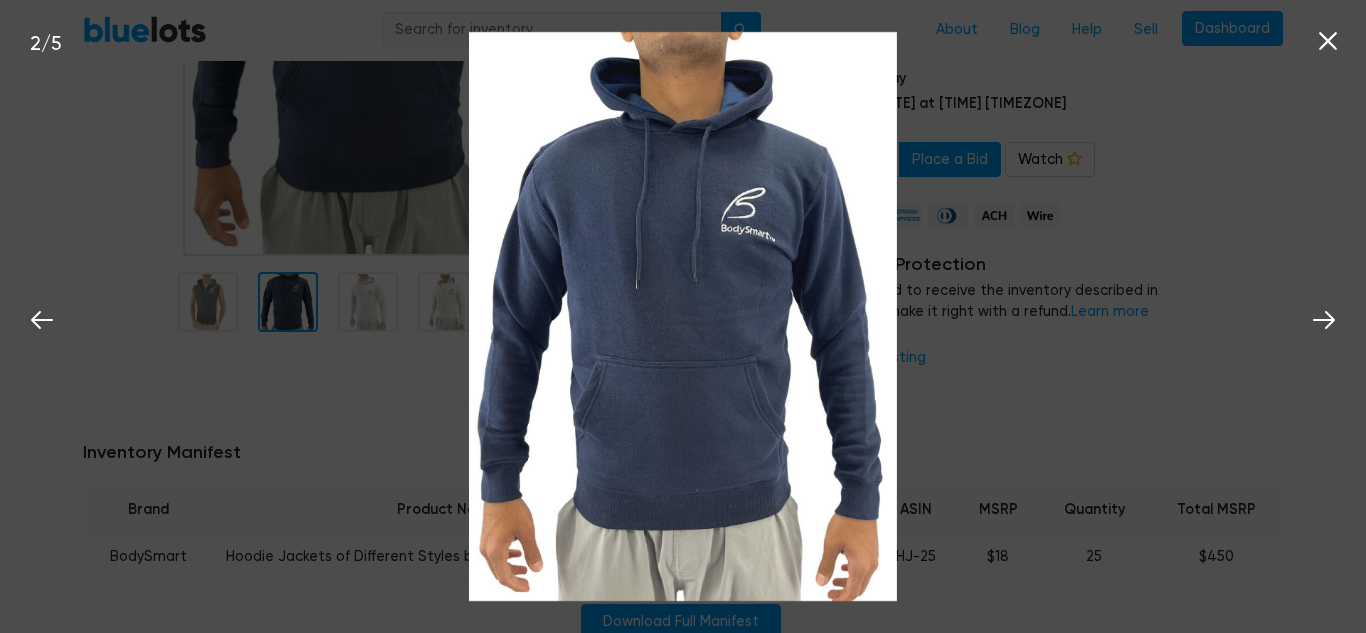 click 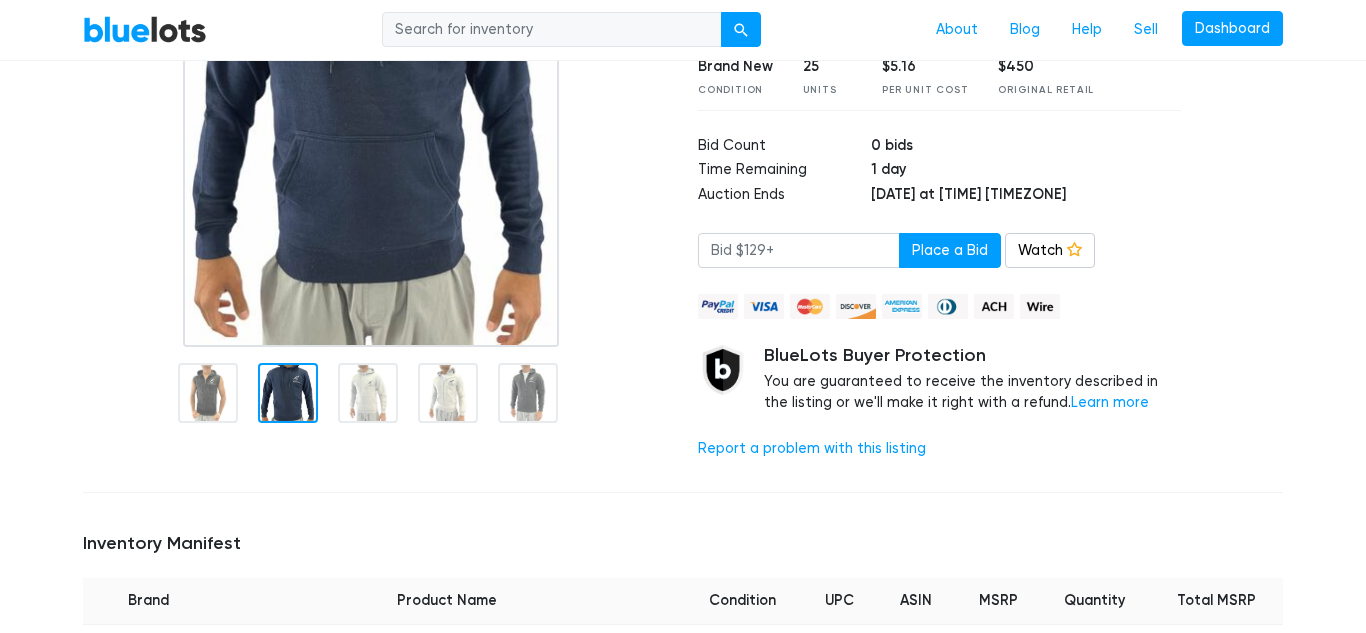 scroll, scrollTop: 340, scrollLeft: 0, axis: vertical 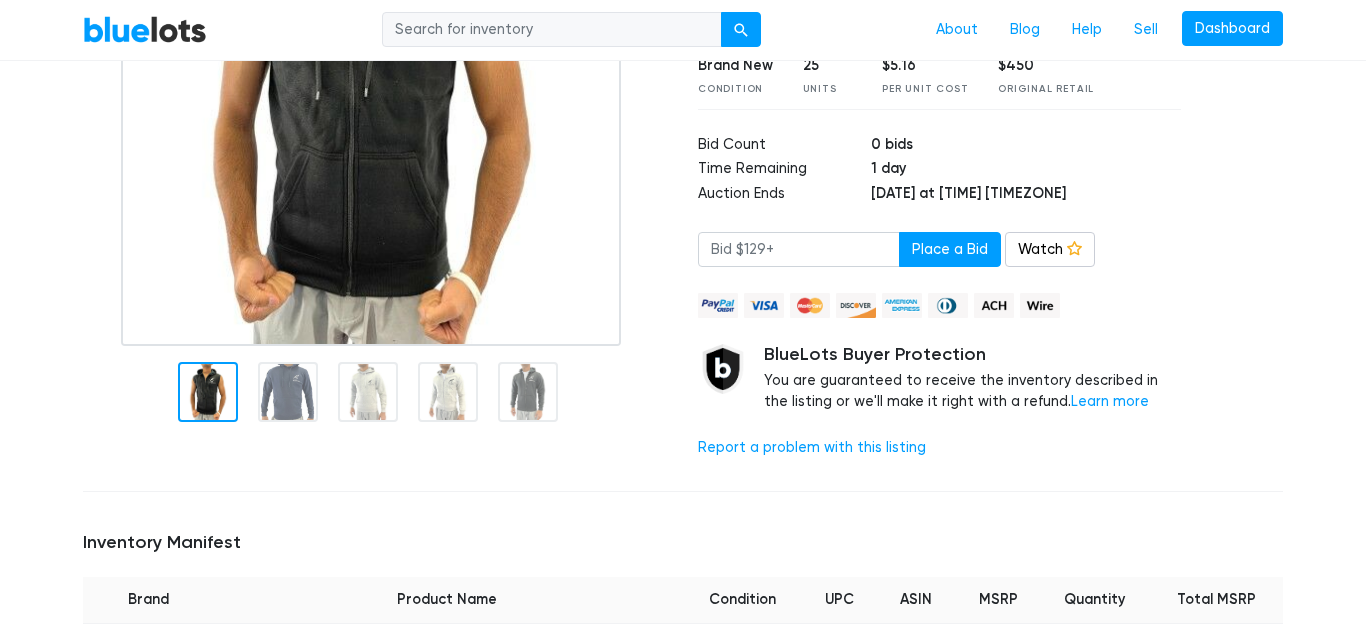 click at bounding box center [208, 392] 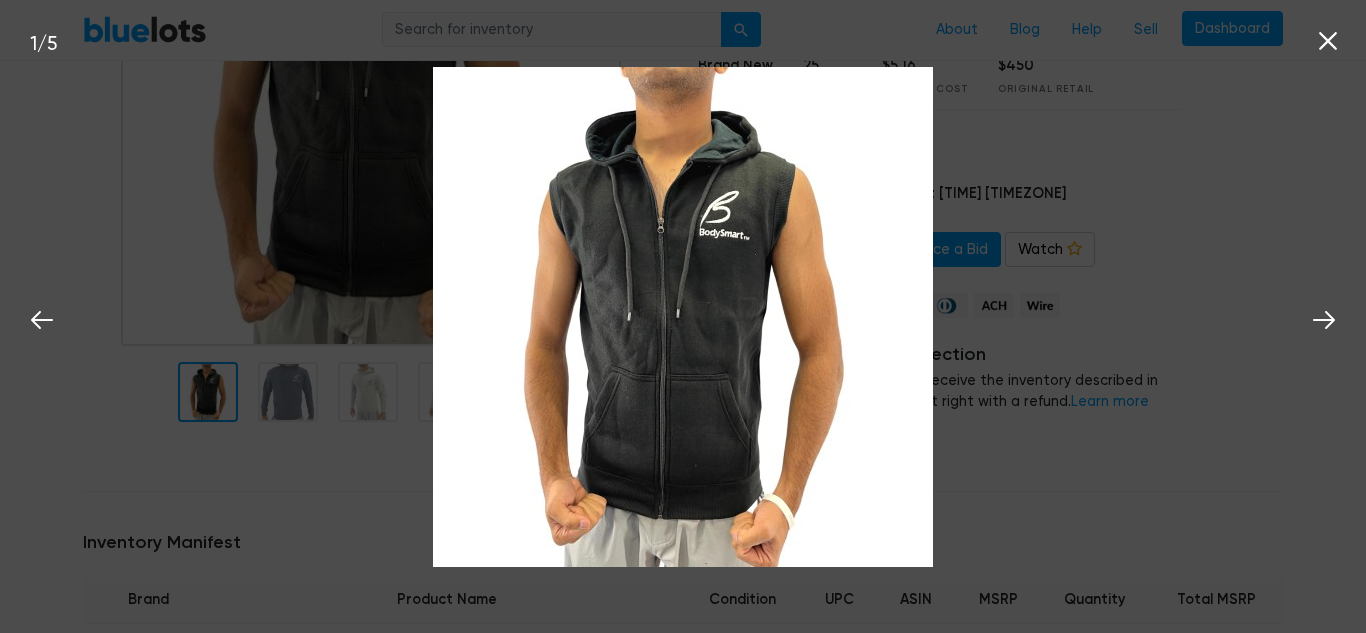 click 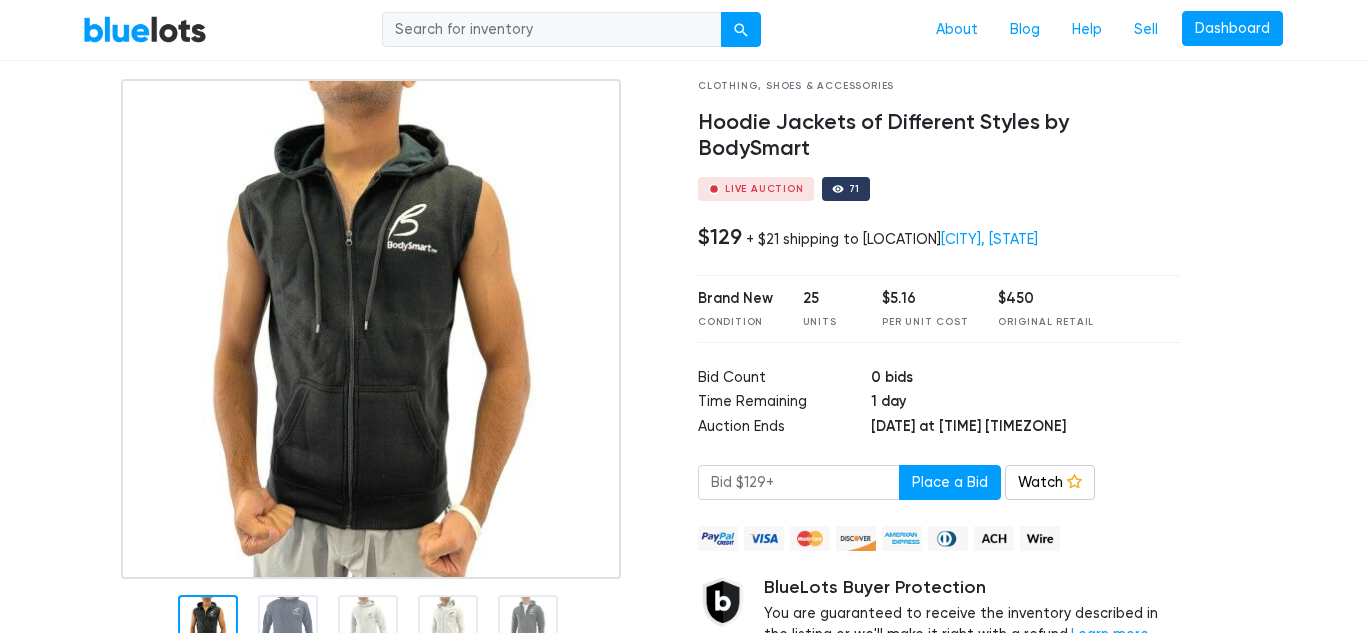 scroll, scrollTop: 44, scrollLeft: 0, axis: vertical 